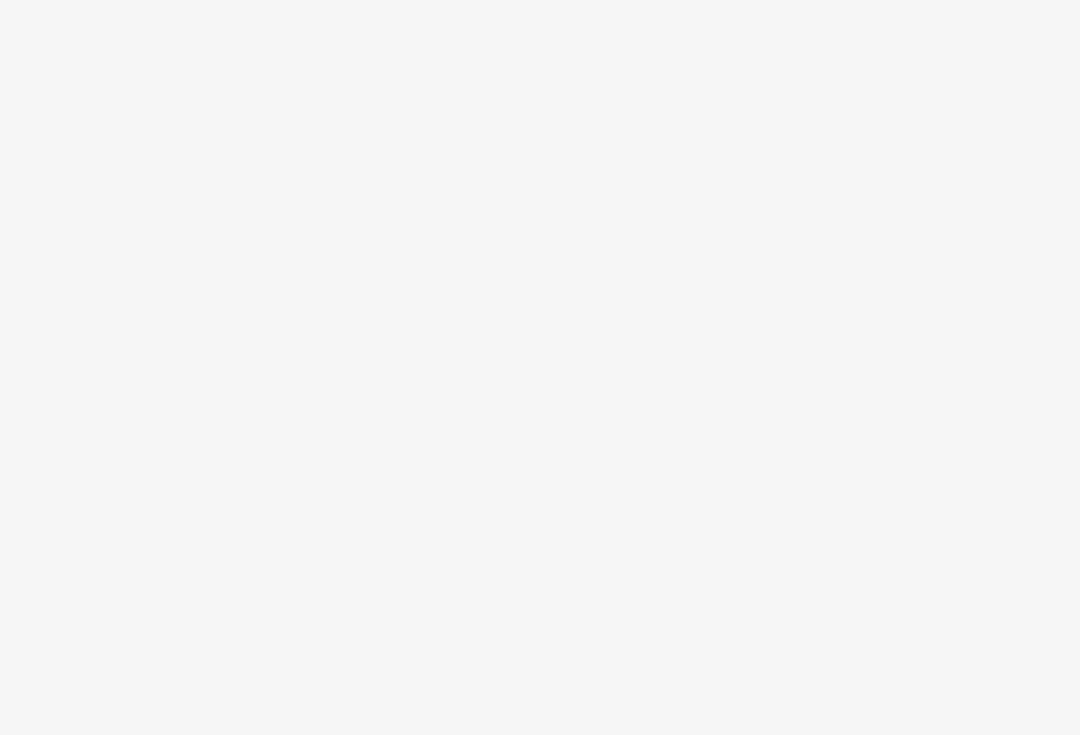scroll, scrollTop: 0, scrollLeft: 0, axis: both 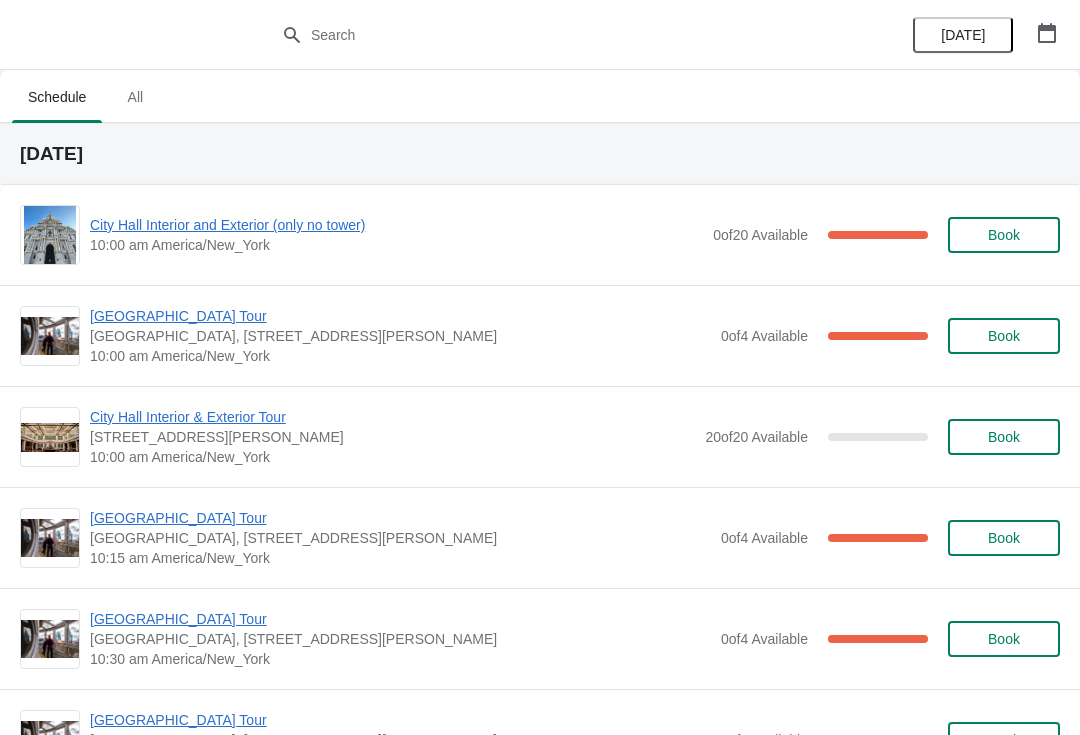 click on "City Hall Interior and Exterior (only no tower) 10:00 am America/New_York 0  of  20   Available 100 % Book" at bounding box center (540, 235) 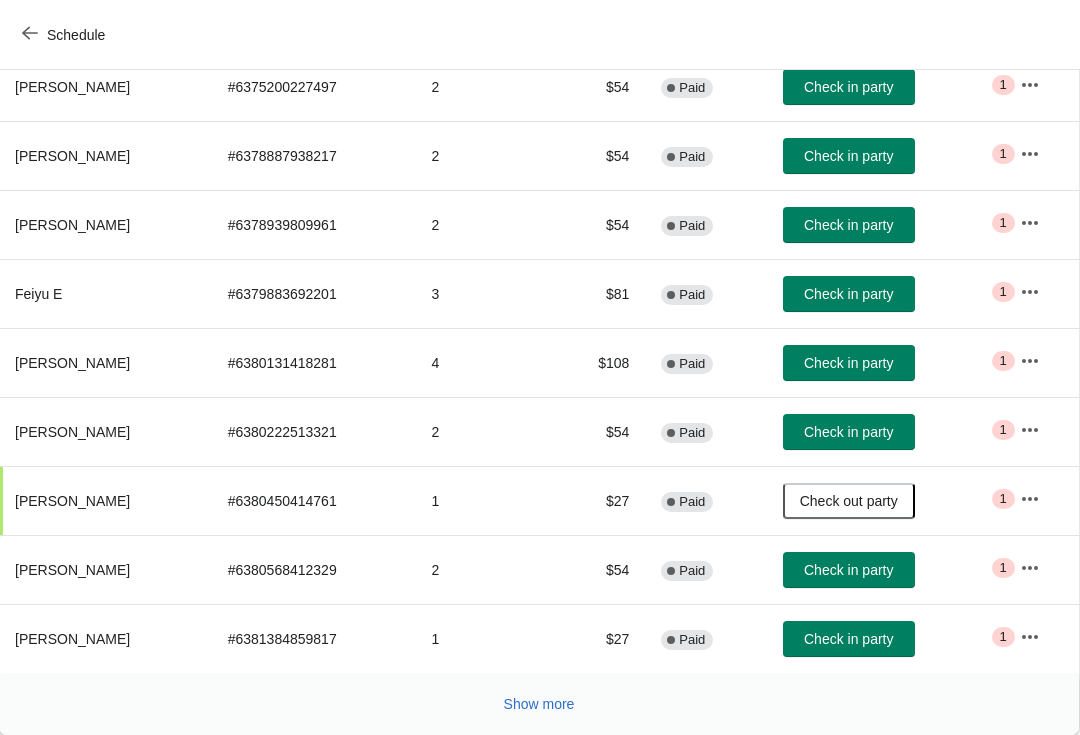 scroll, scrollTop: 328, scrollLeft: 1, axis: both 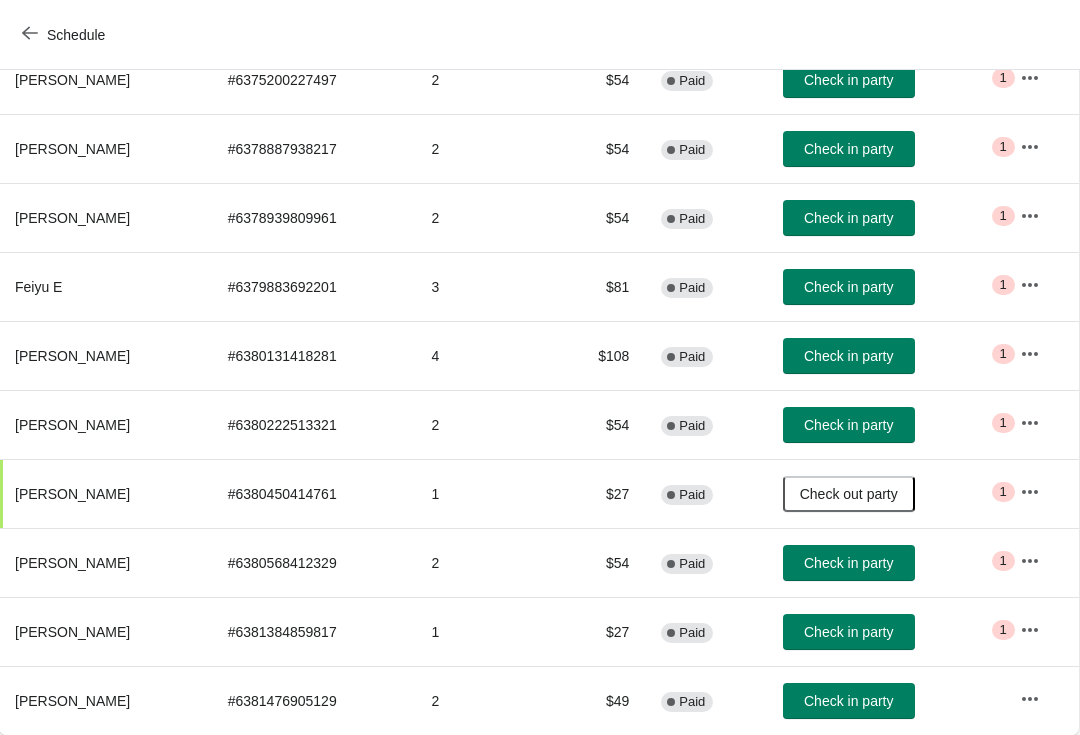 click on "Check in party" at bounding box center [848, 218] 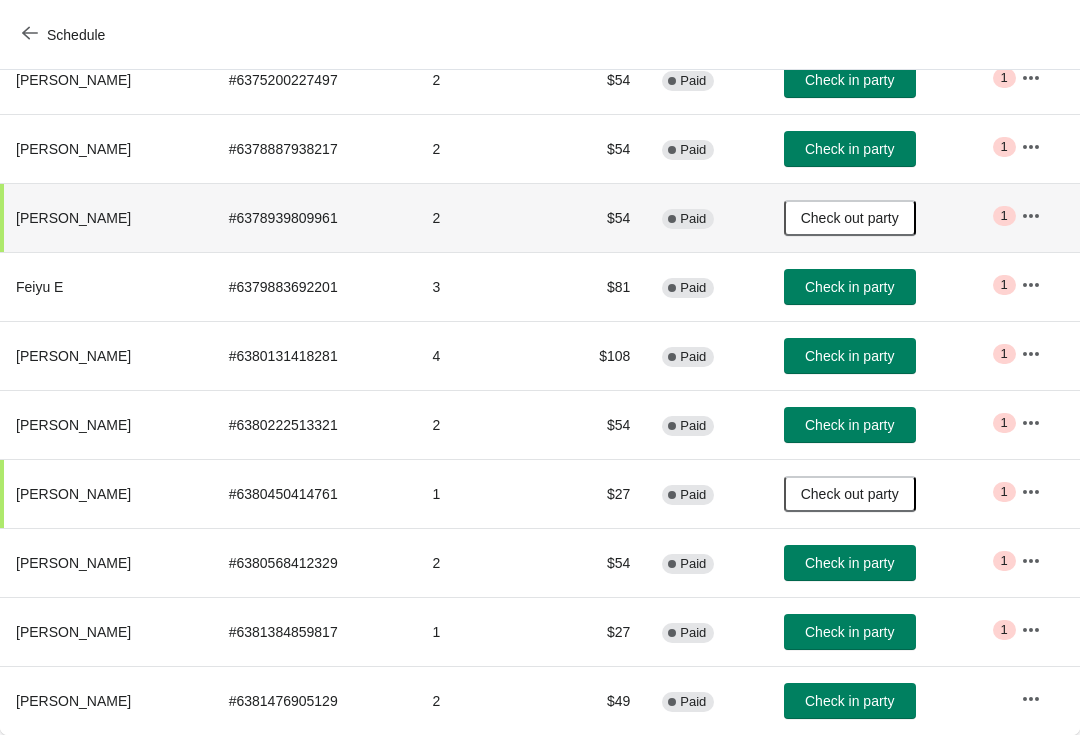 scroll, scrollTop: 335, scrollLeft: 0, axis: vertical 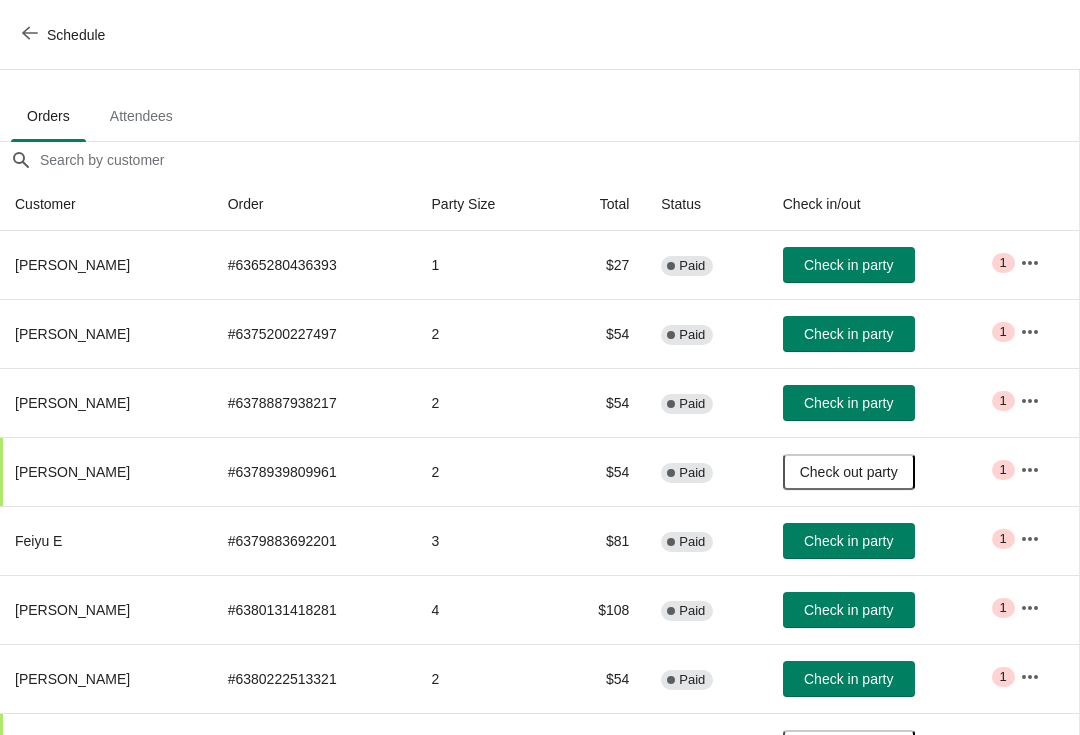 click on "Check in party" at bounding box center [848, 265] 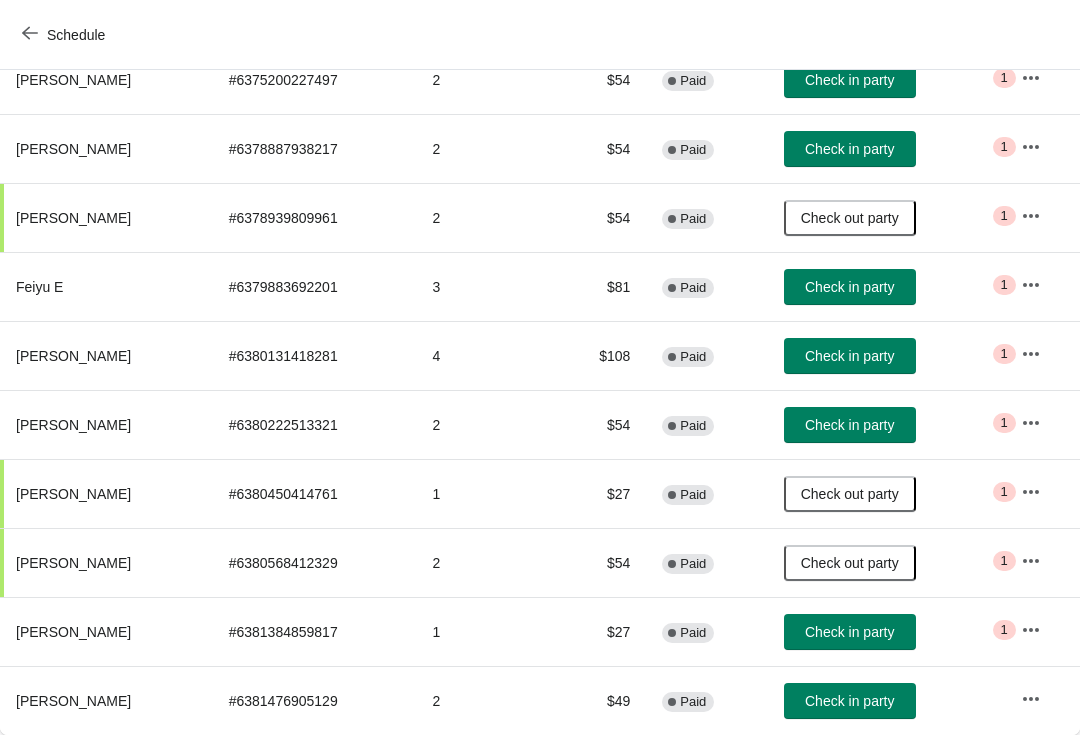 scroll, scrollTop: 335, scrollLeft: 0, axis: vertical 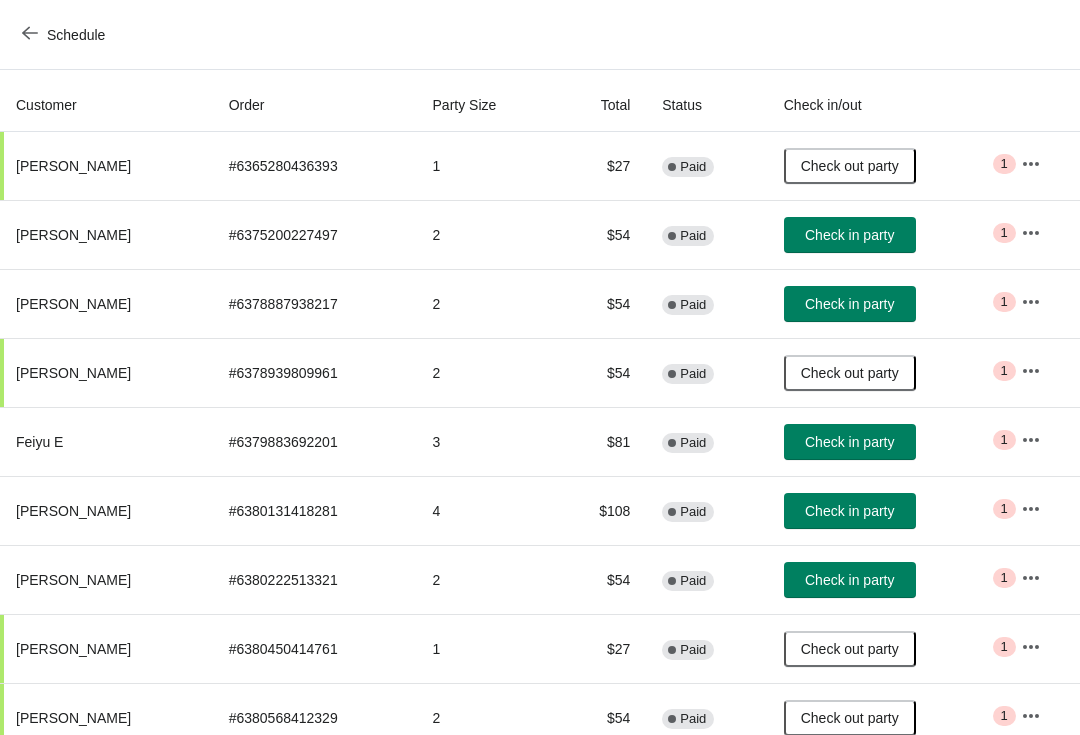 click on "Check in party" at bounding box center [850, 442] 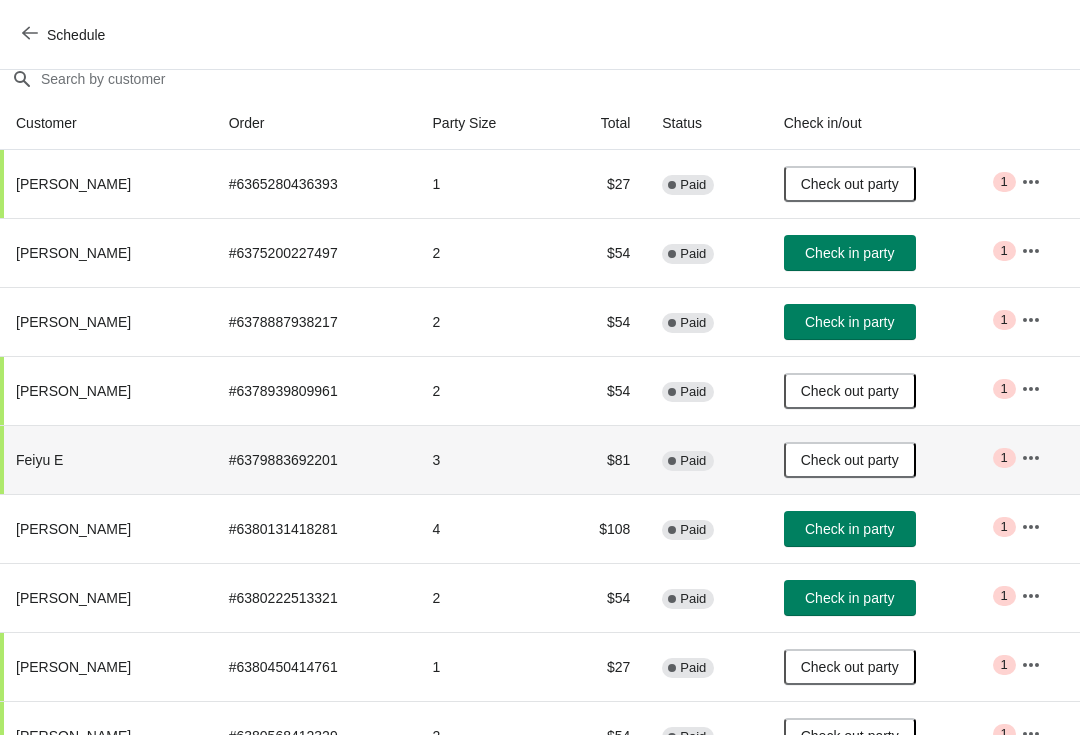 scroll, scrollTop: 161, scrollLeft: 0, axis: vertical 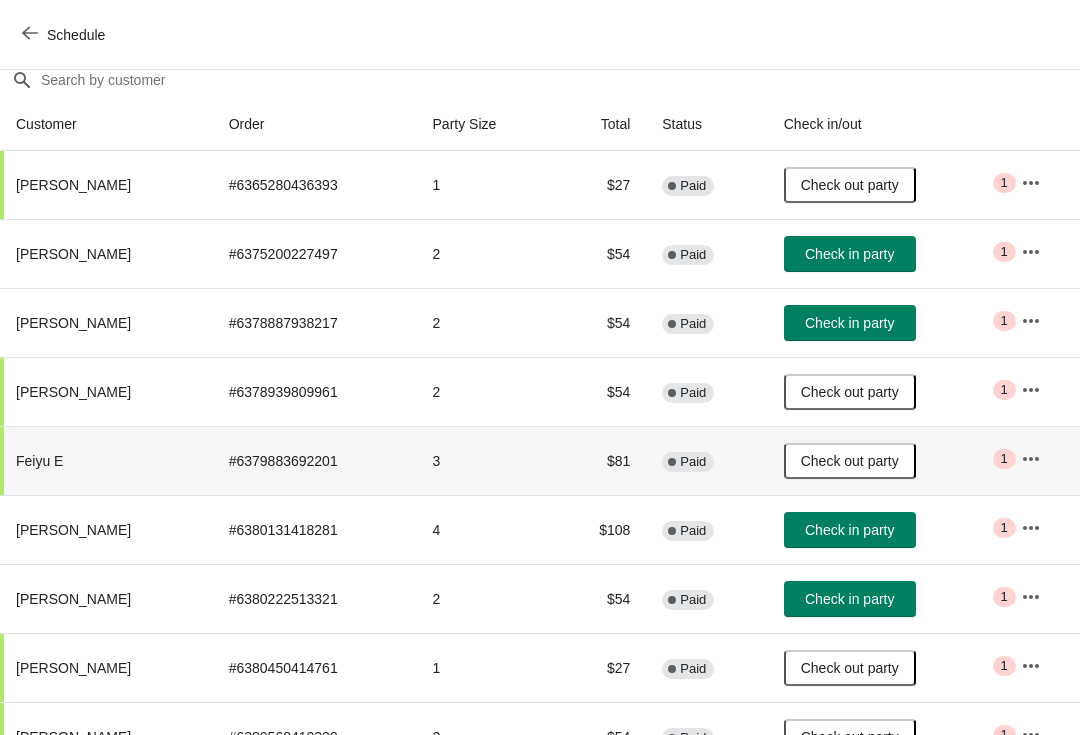 click on "Check in party" at bounding box center (849, 323) 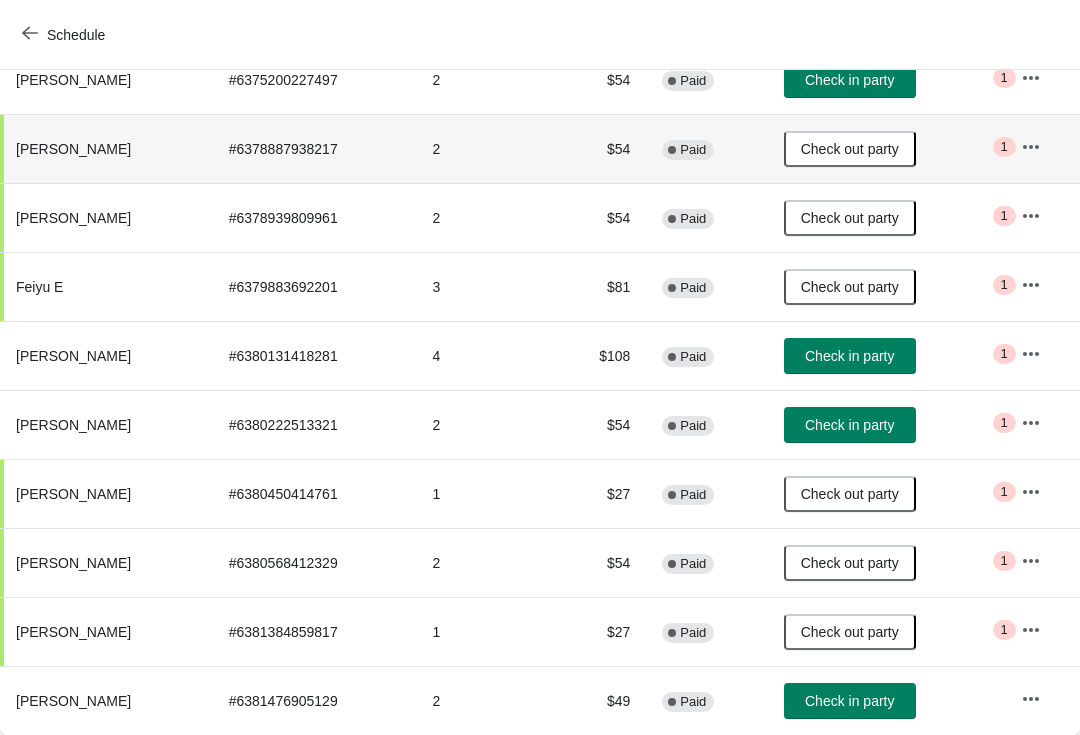 scroll, scrollTop: 335, scrollLeft: 0, axis: vertical 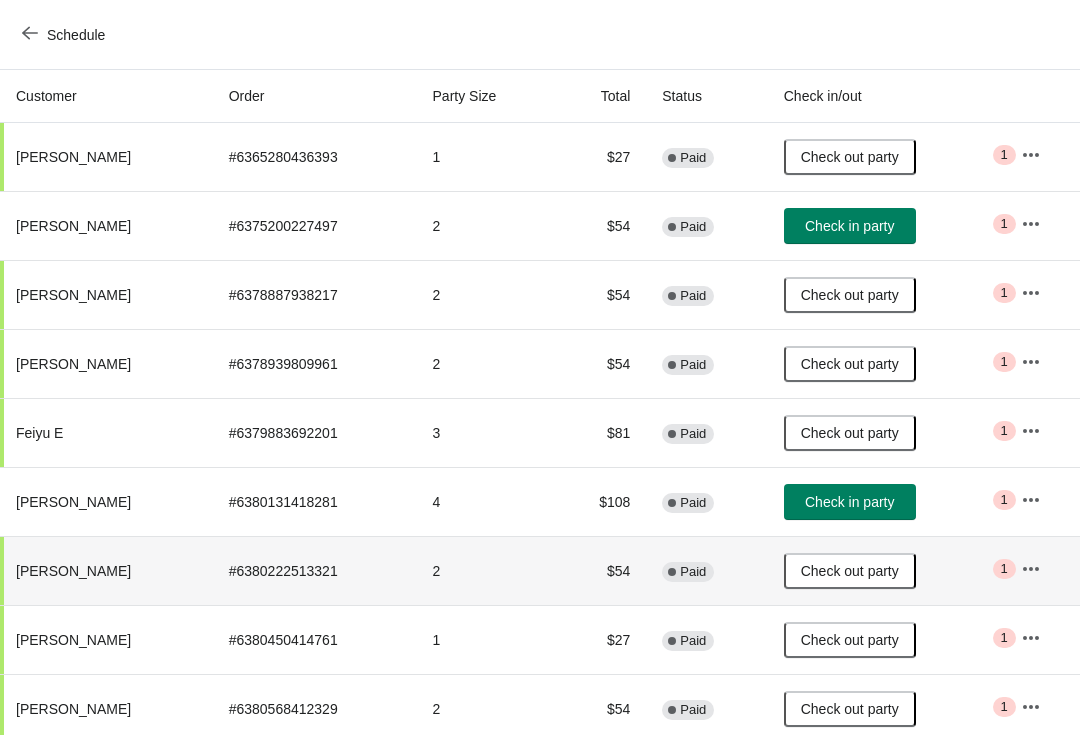 click on "Check in party" at bounding box center (849, 226) 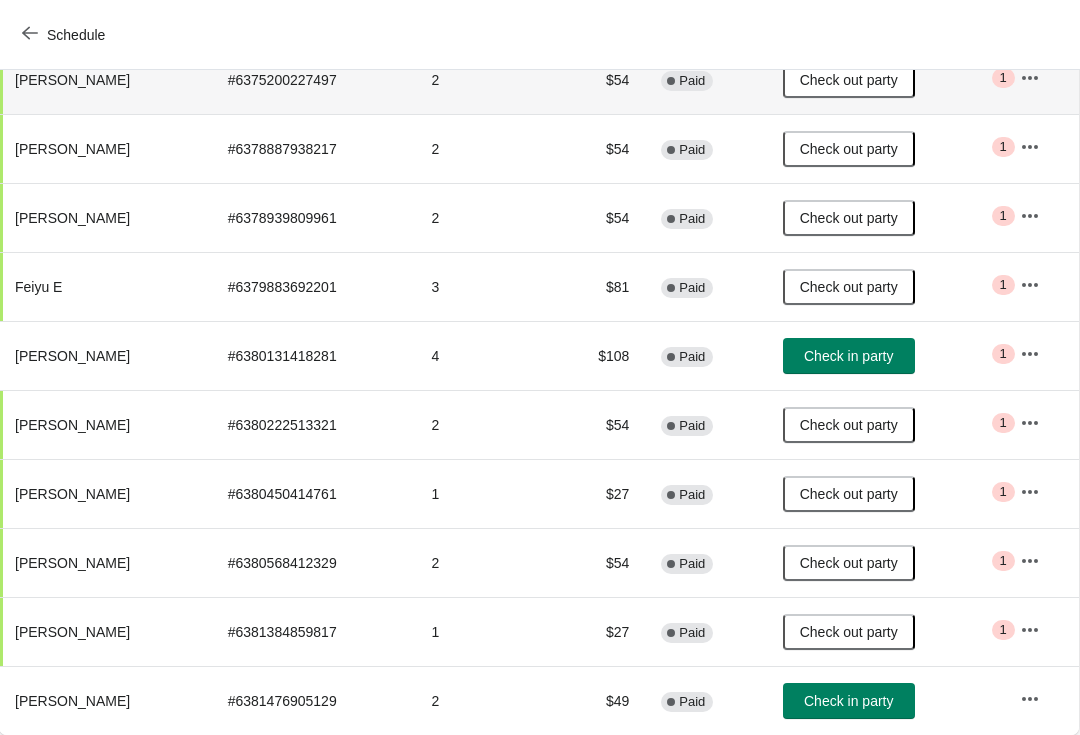 scroll, scrollTop: 335, scrollLeft: 1, axis: both 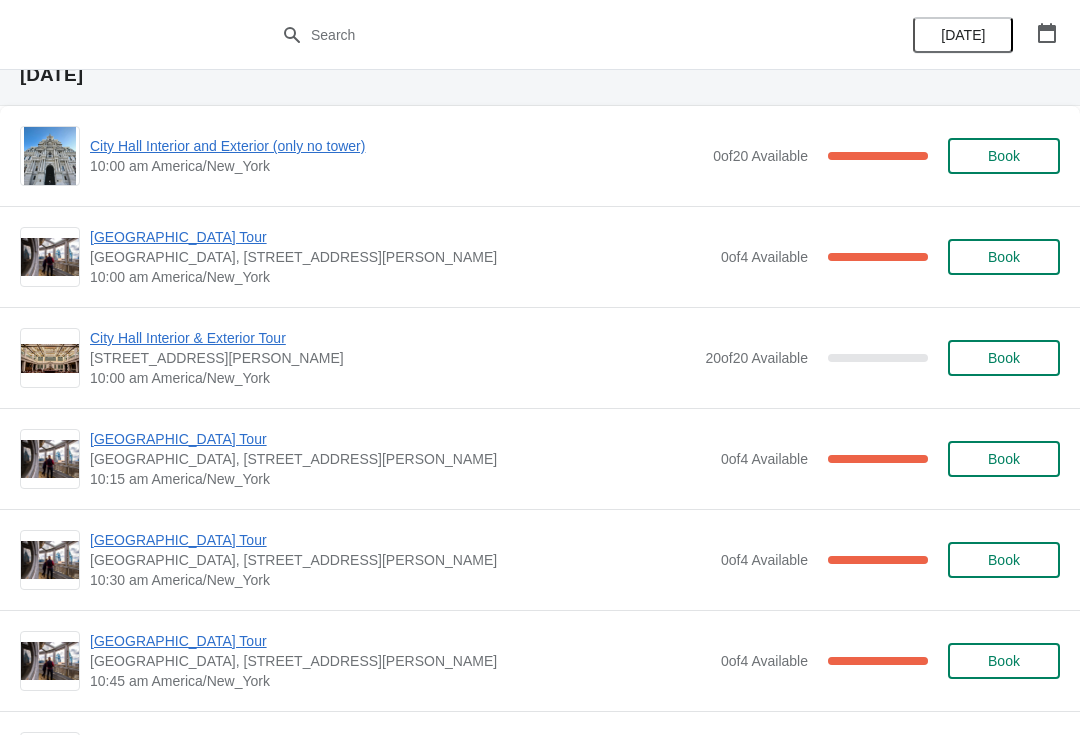 click on "[GEOGRAPHIC_DATA] Tour" at bounding box center [400, 237] 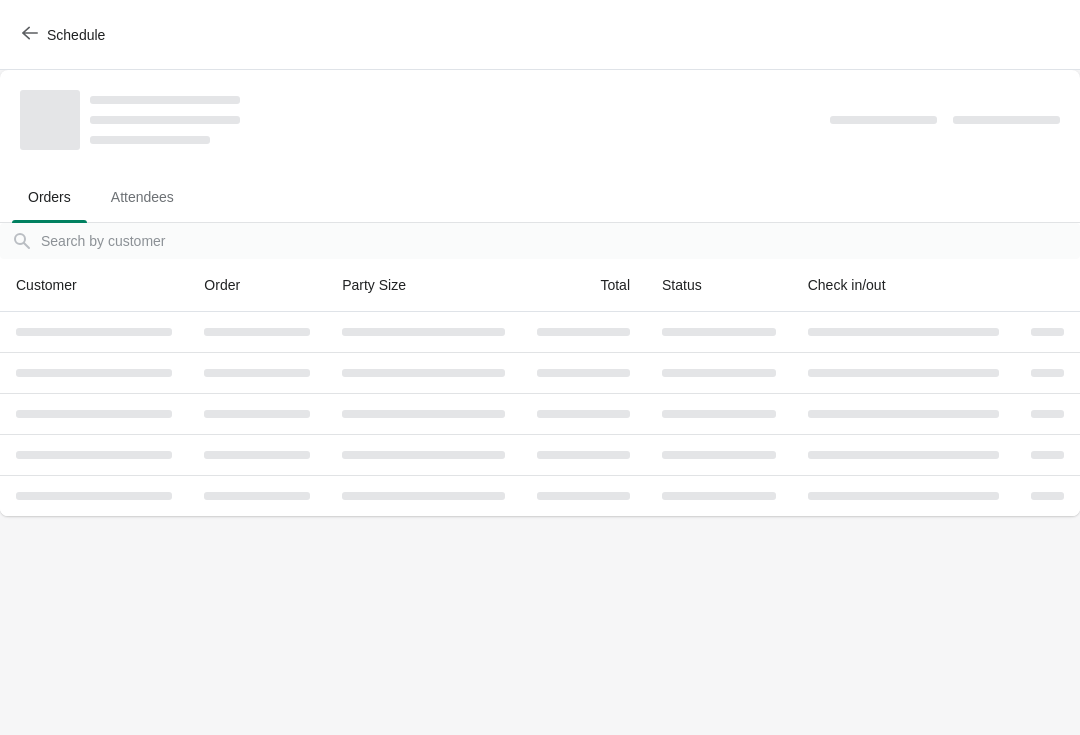scroll, scrollTop: 0, scrollLeft: 0, axis: both 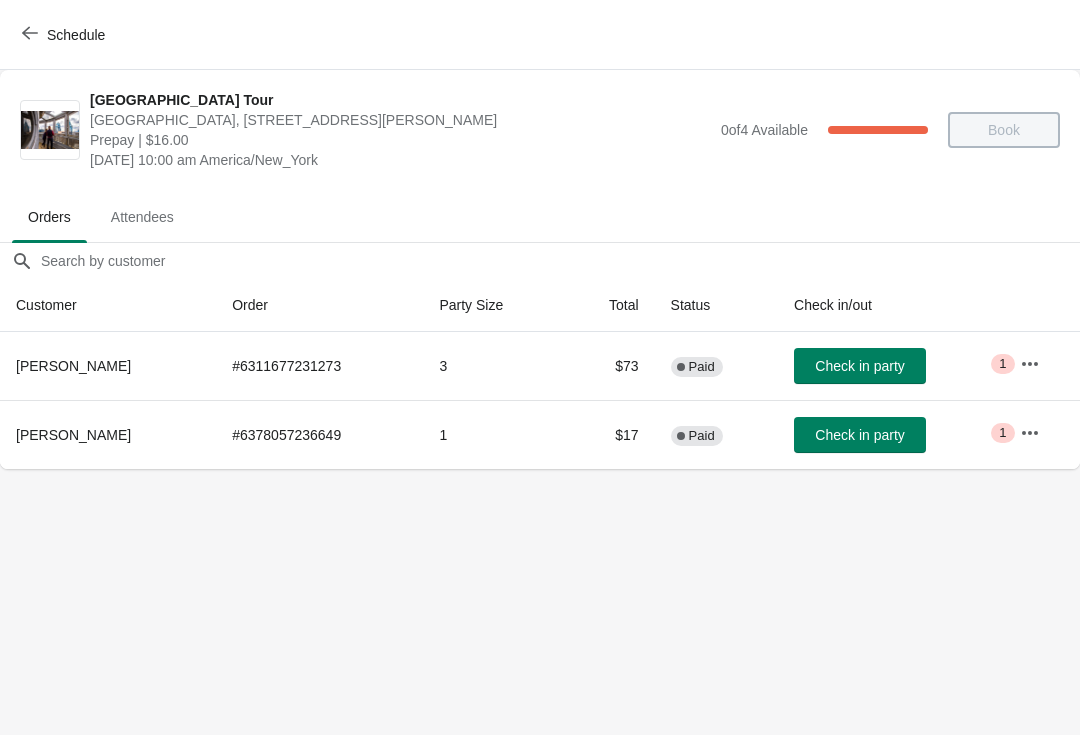 click on "Check in party" at bounding box center (860, 366) 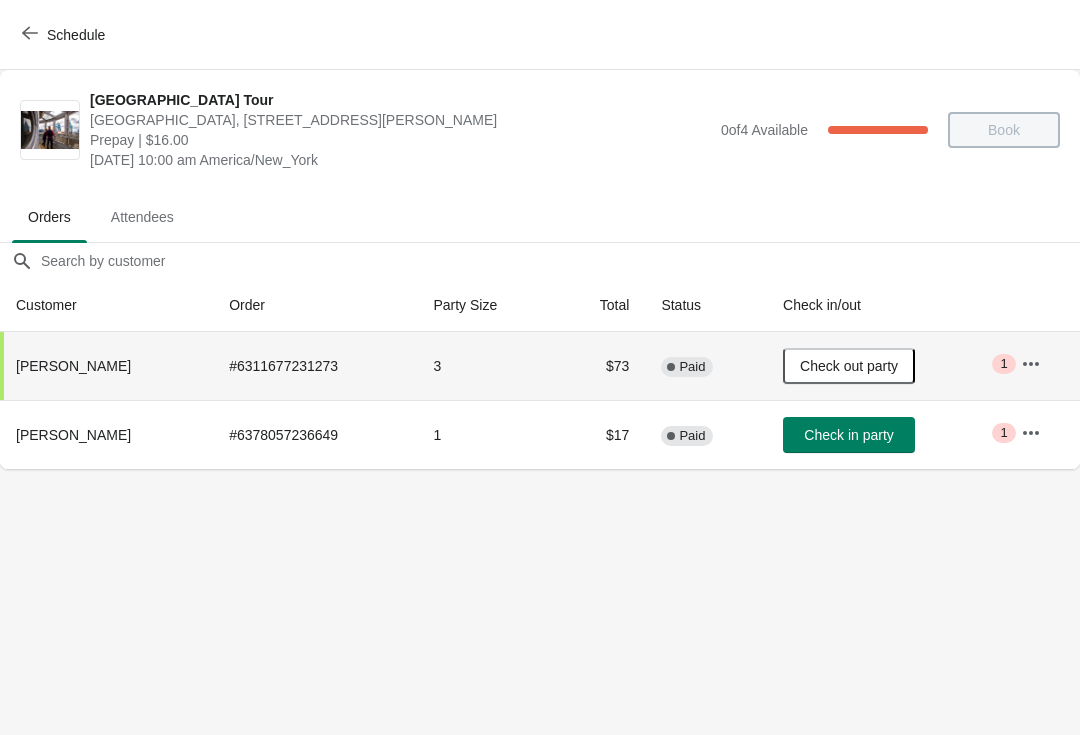 click at bounding box center [30, 34] 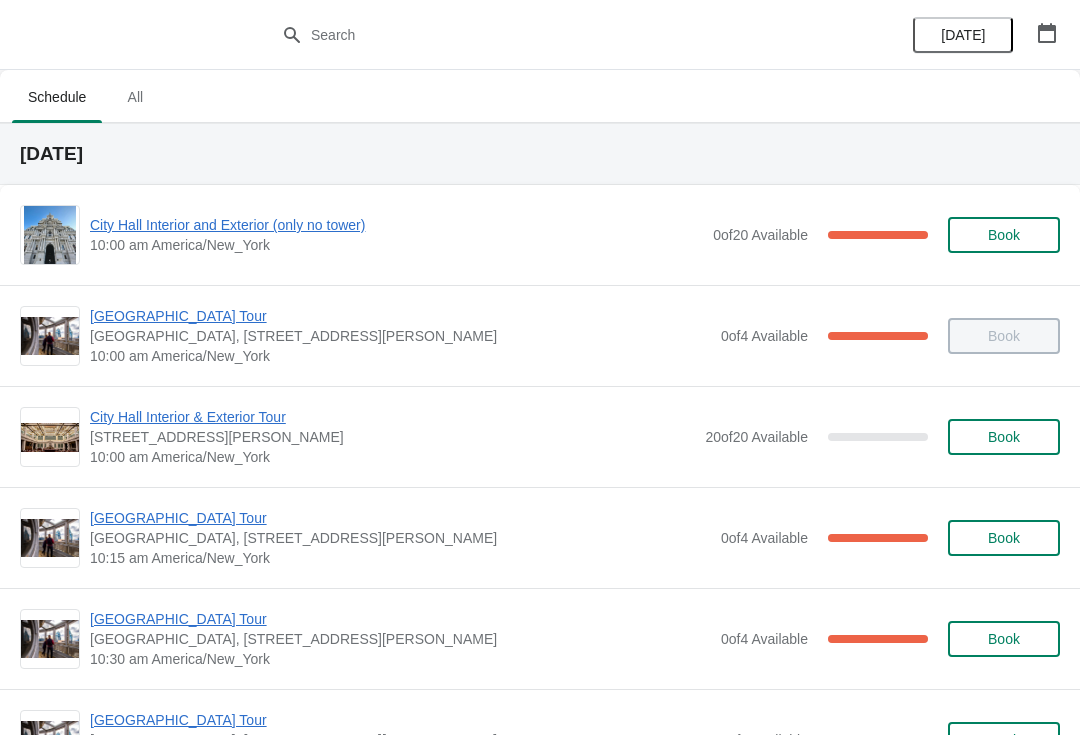 click on "[GEOGRAPHIC_DATA] Tour" at bounding box center (400, 518) 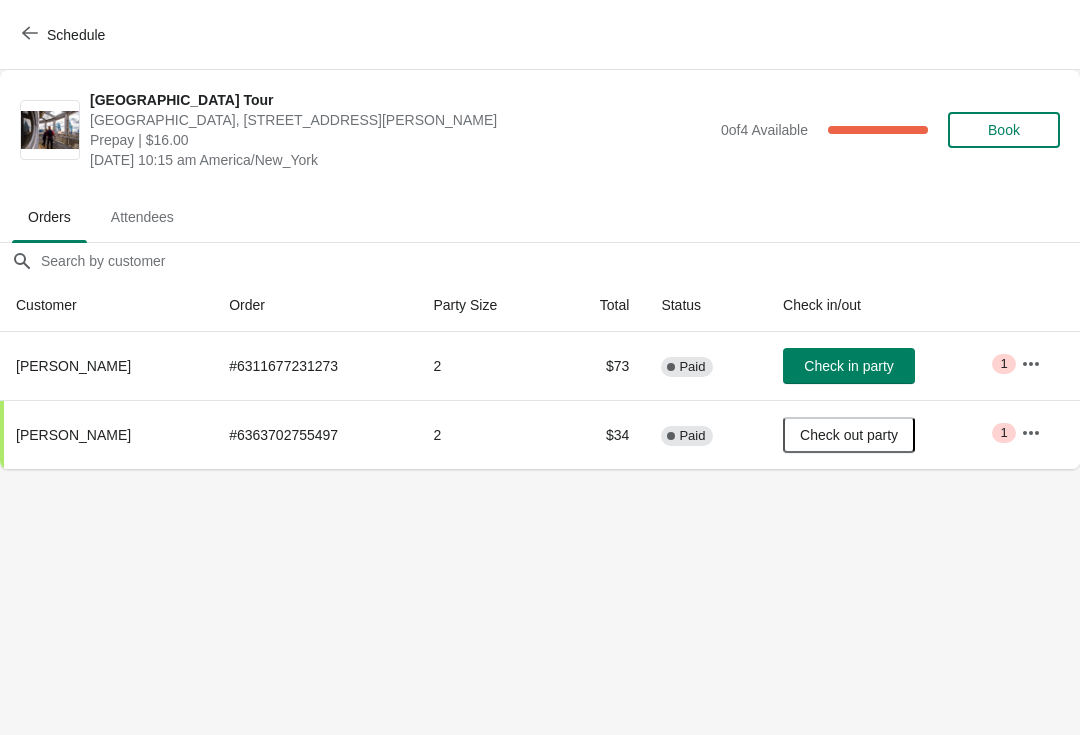 click on "Check in party" at bounding box center (849, 366) 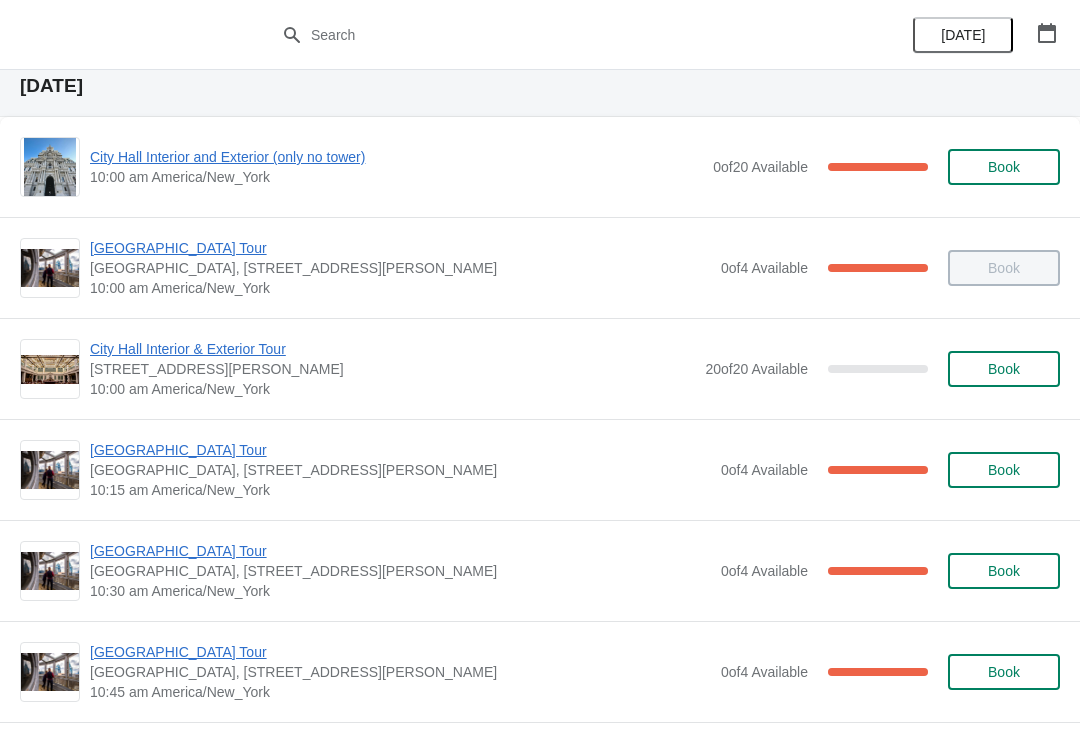 scroll, scrollTop: 77, scrollLeft: 0, axis: vertical 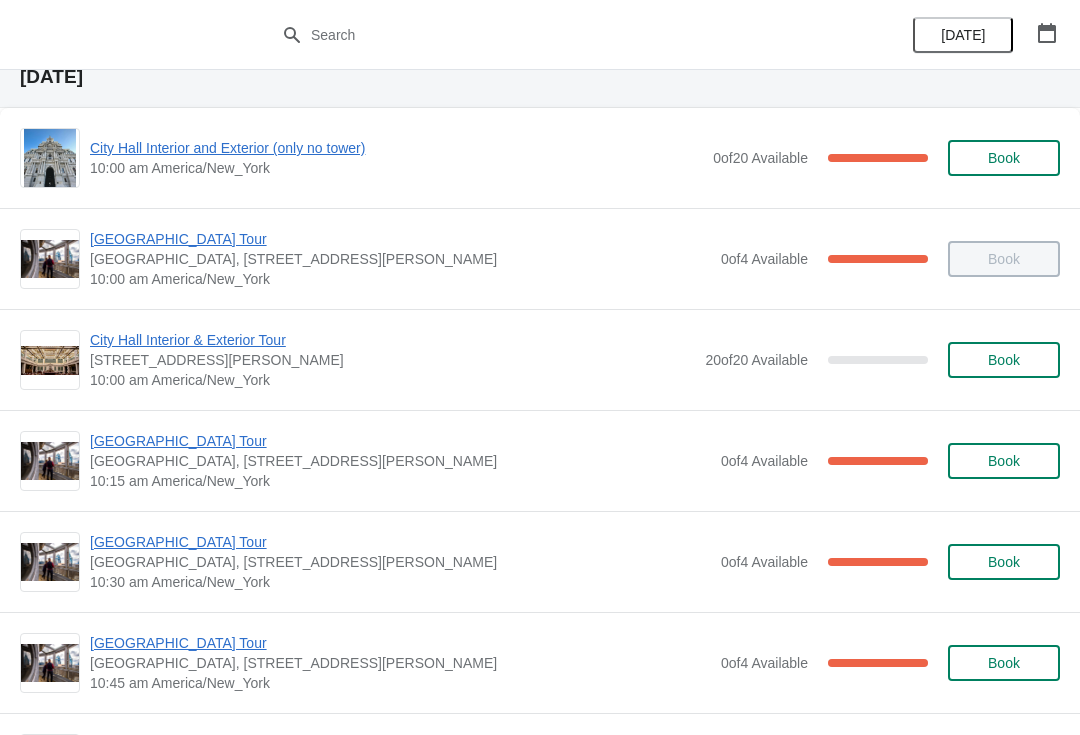 click on "[GEOGRAPHIC_DATA] Tour" at bounding box center [400, 542] 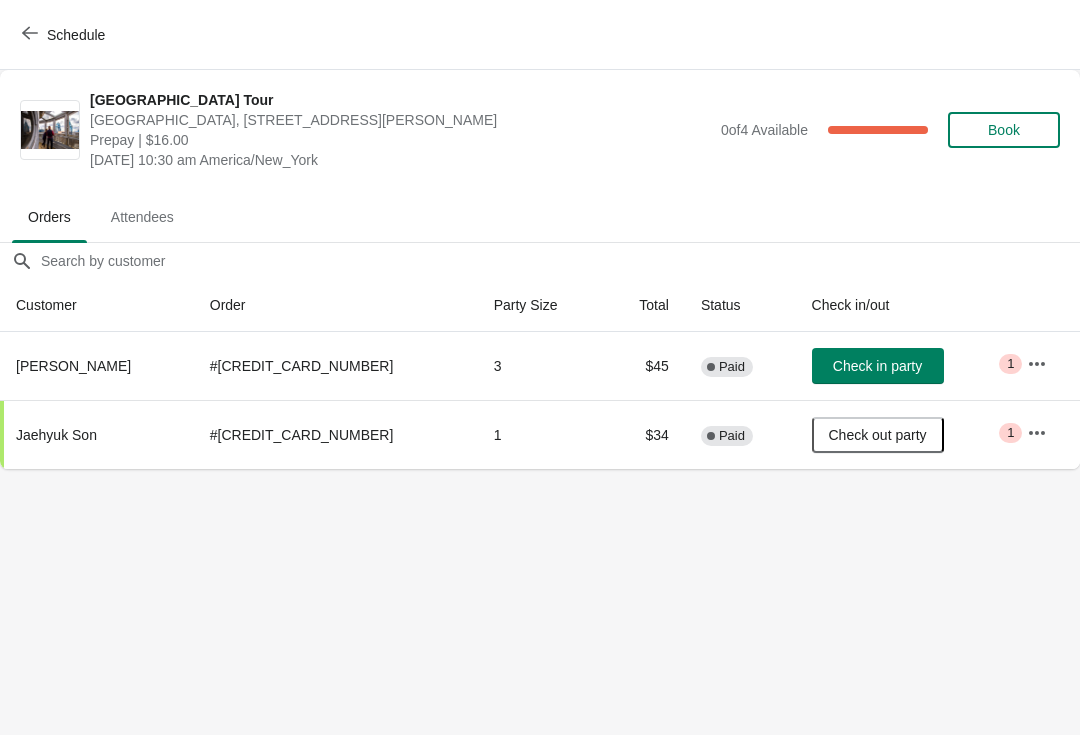 click on "Check in party" at bounding box center [877, 366] 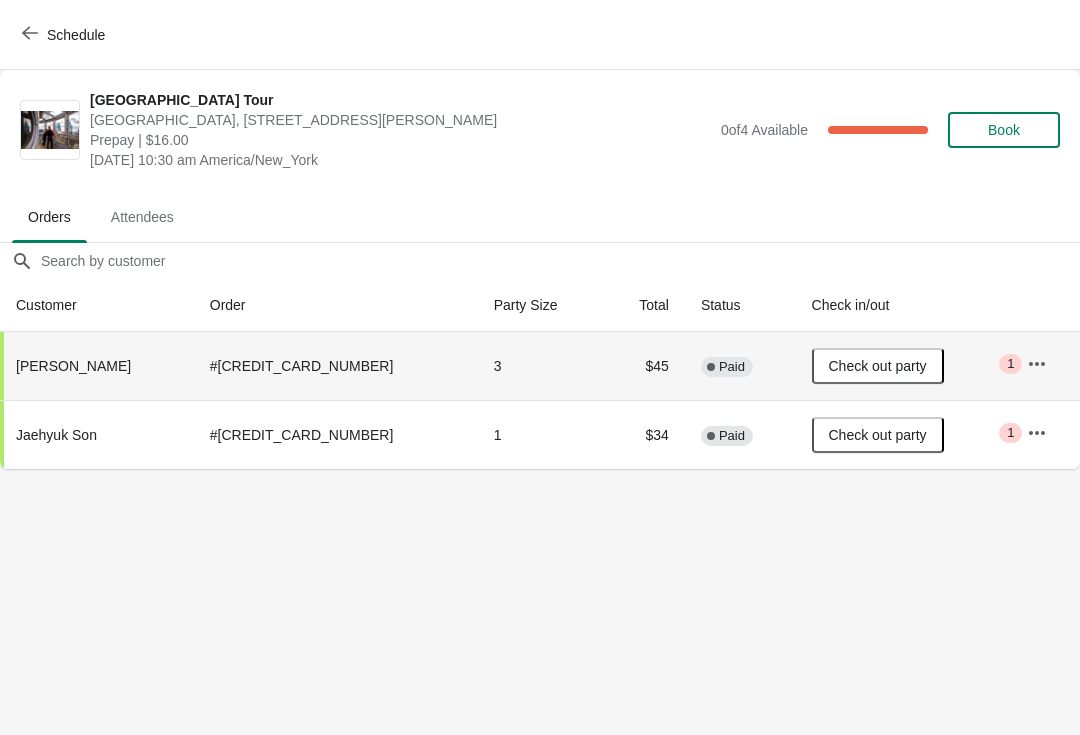 click on "Schedule" at bounding box center (65, 35) 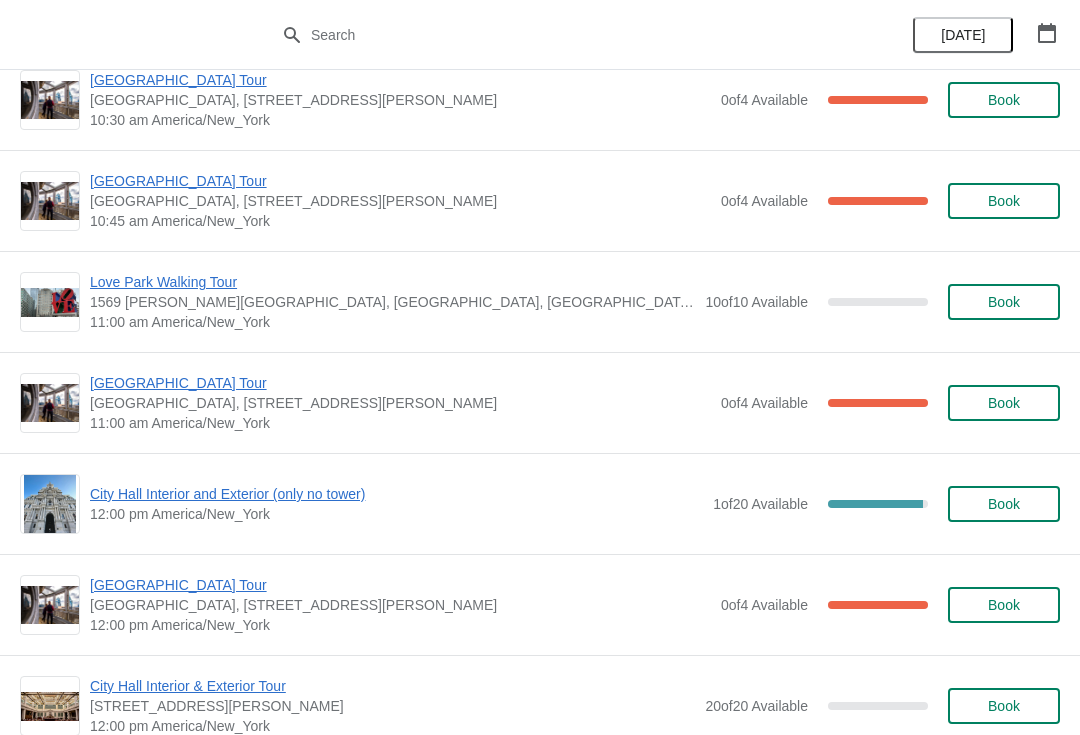 scroll, scrollTop: 542, scrollLeft: 0, axis: vertical 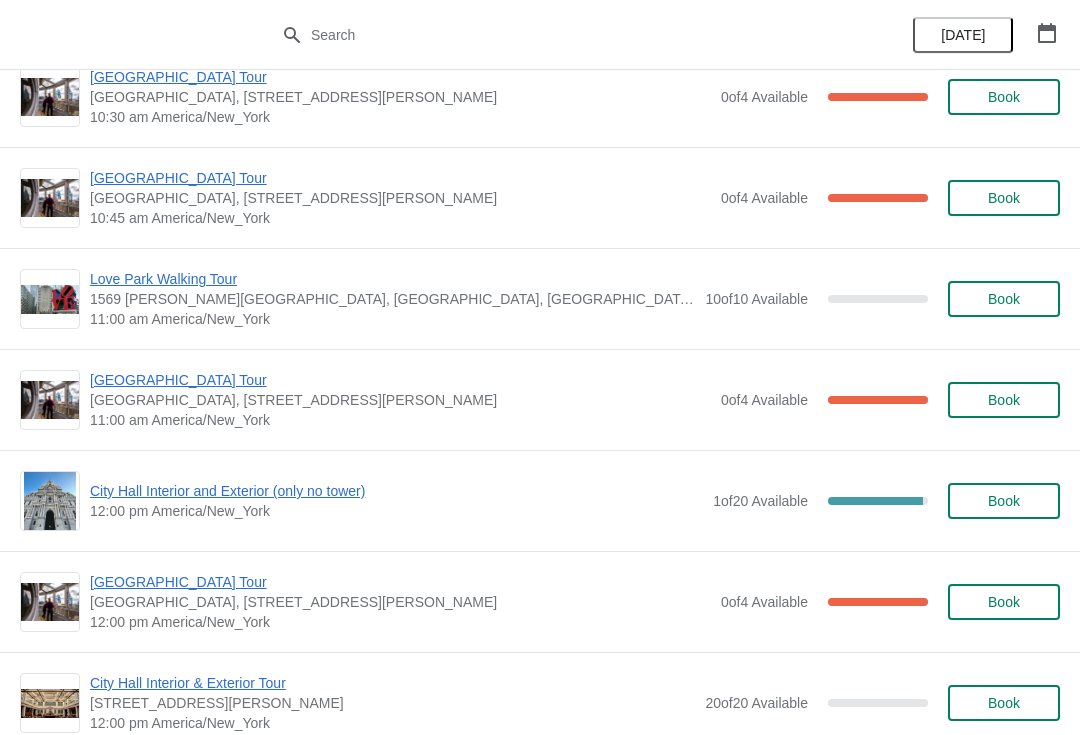 click on "City Hall Interior and Exterior (only no tower)" at bounding box center (396, 491) 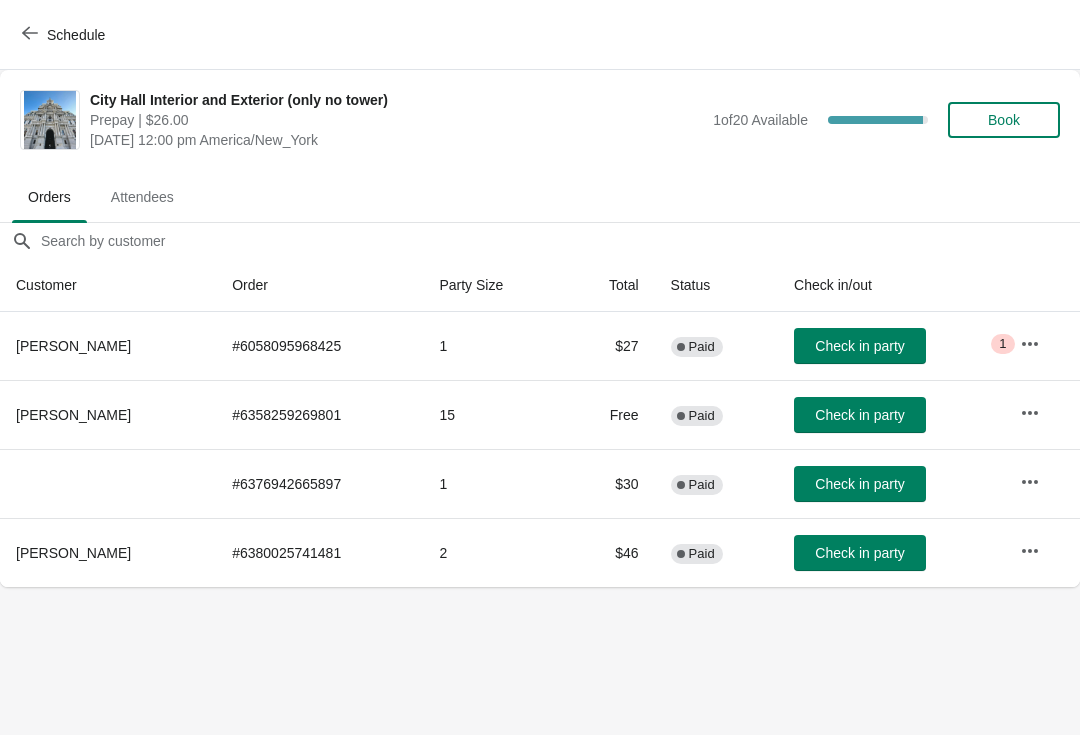 click on "Book" at bounding box center [1004, 120] 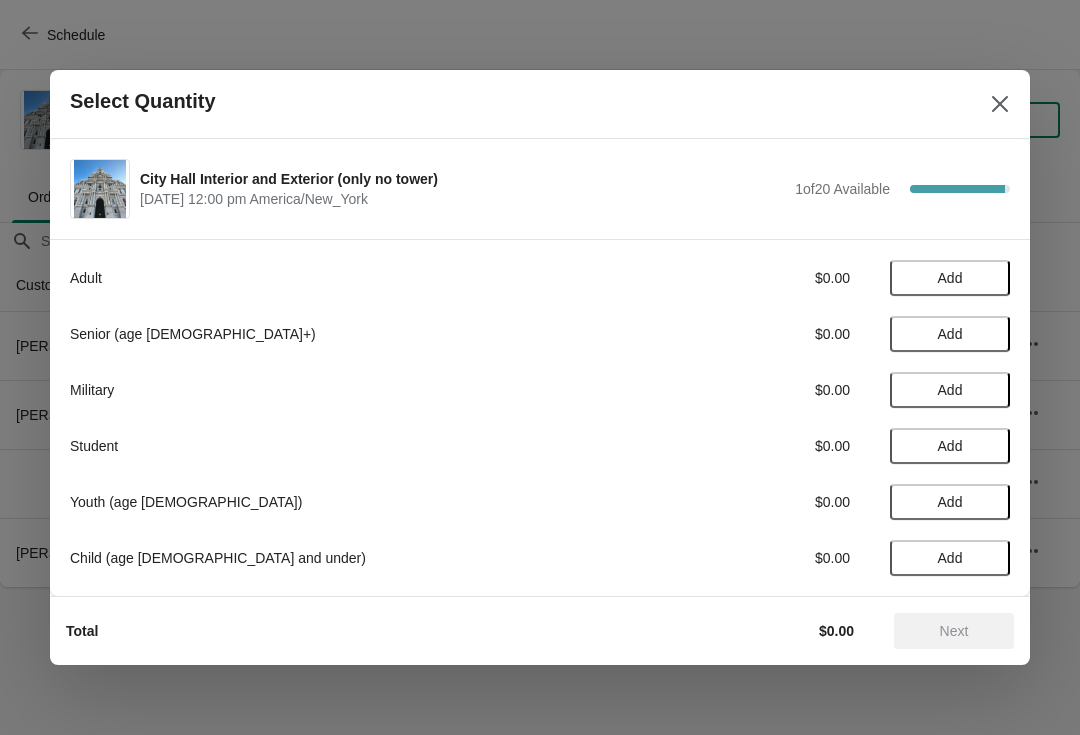 click on "Add" at bounding box center (950, 278) 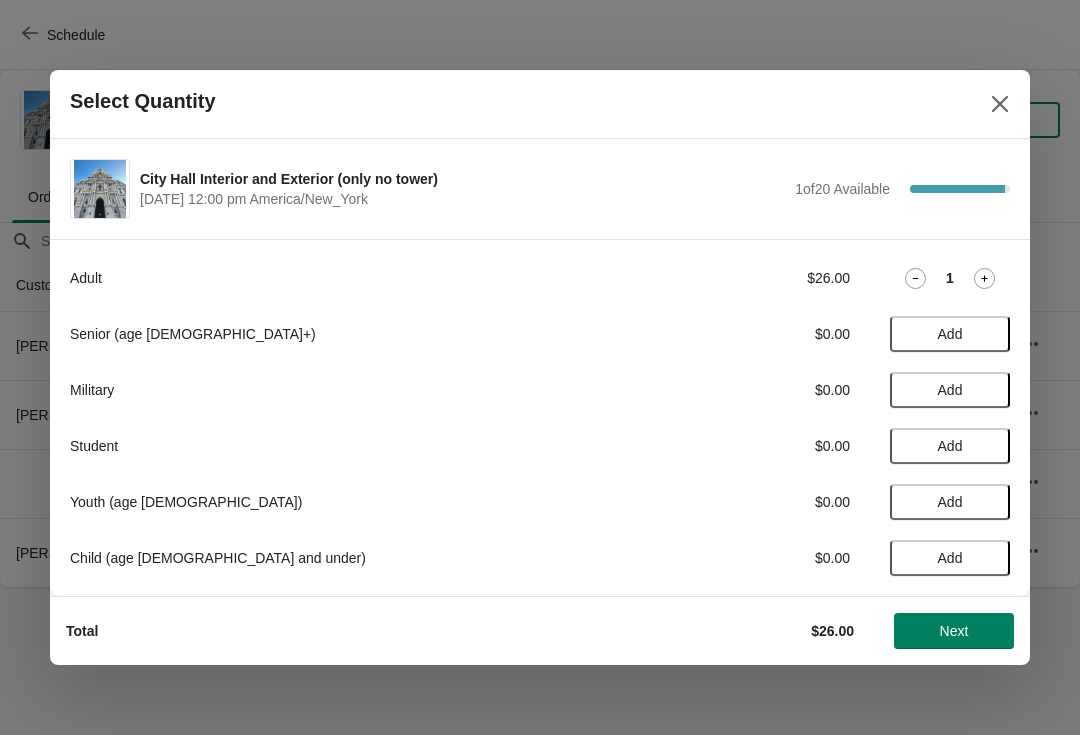 click on "Next" at bounding box center [954, 631] 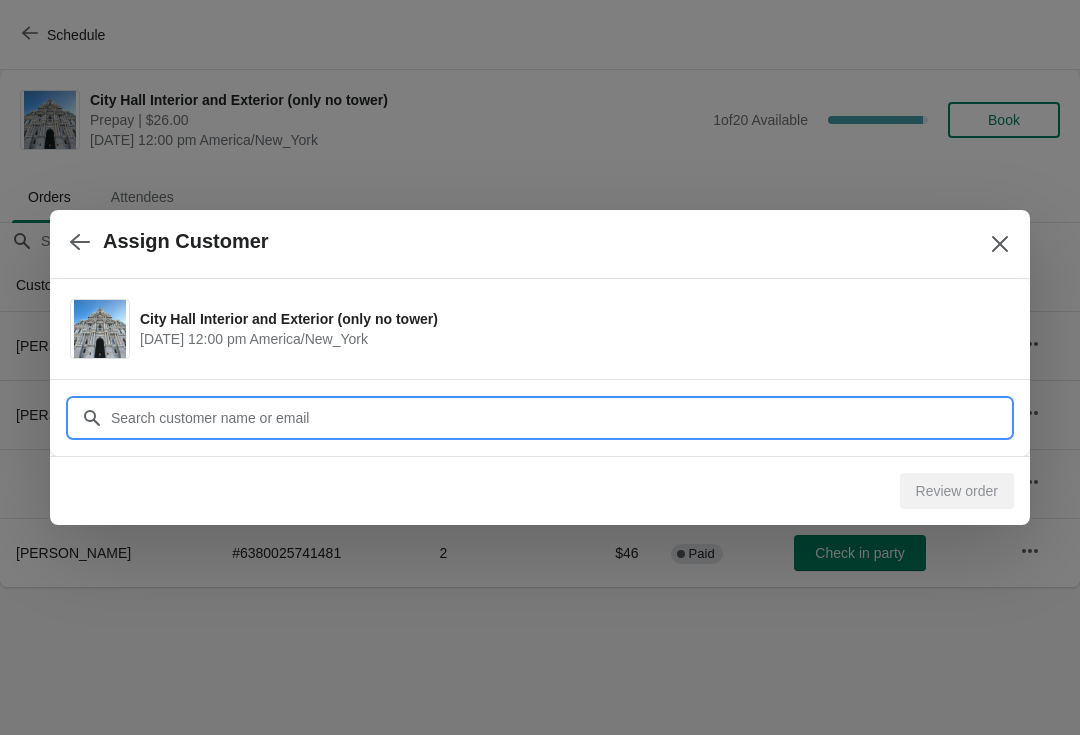 click on "Customer" at bounding box center [560, 418] 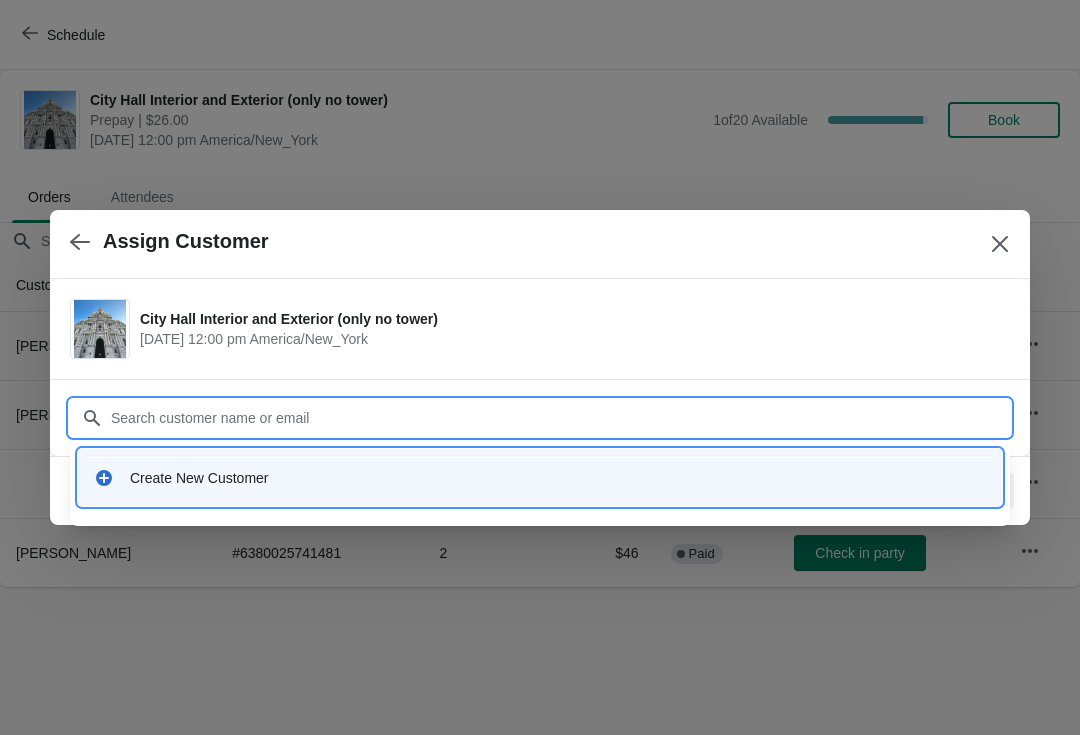 click on "Create New Customer" at bounding box center (558, 478) 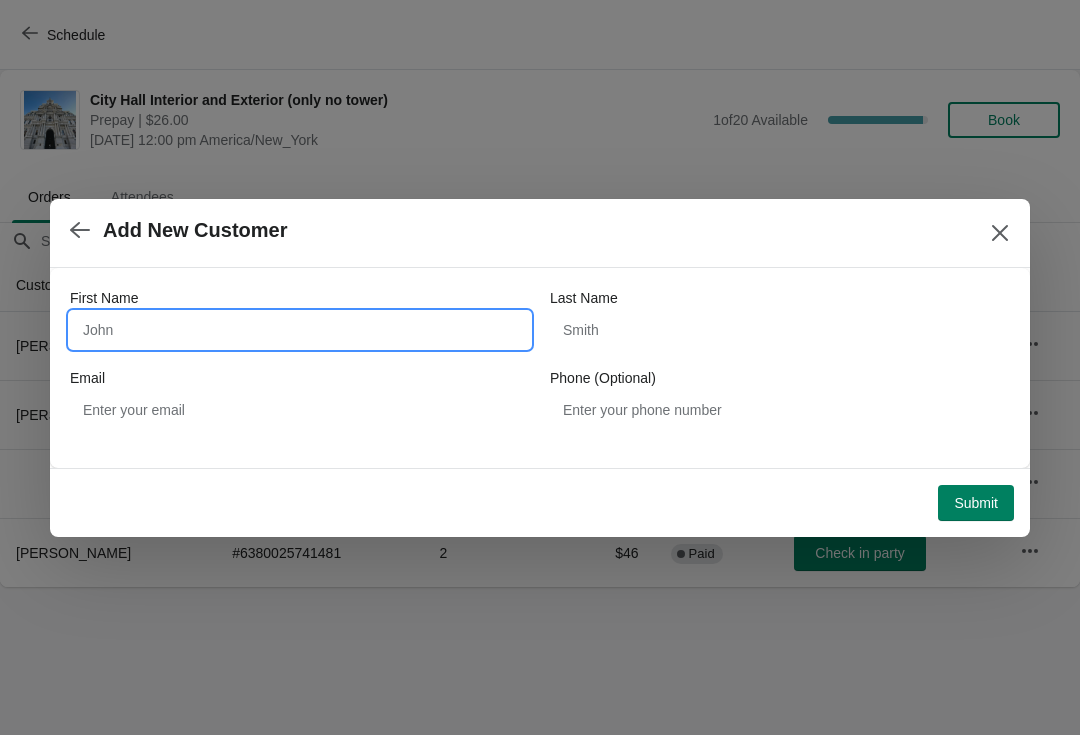 click on "First Name" at bounding box center (300, 330) 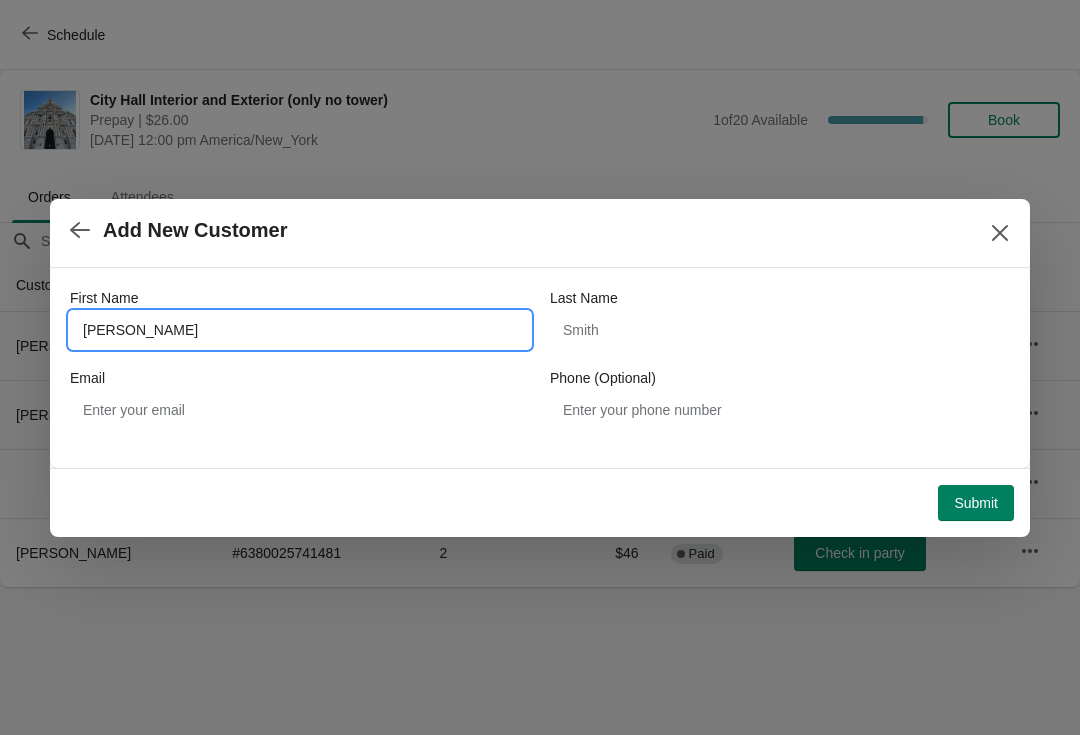 type on "Brian" 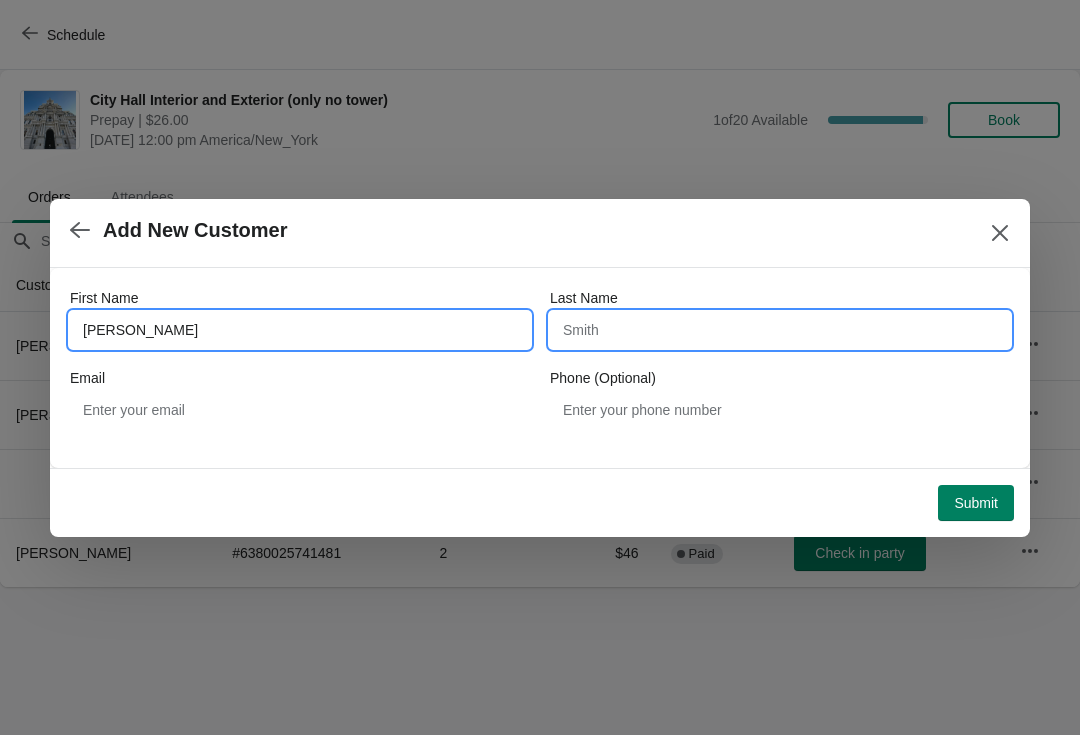 click on "Last Name" at bounding box center (780, 330) 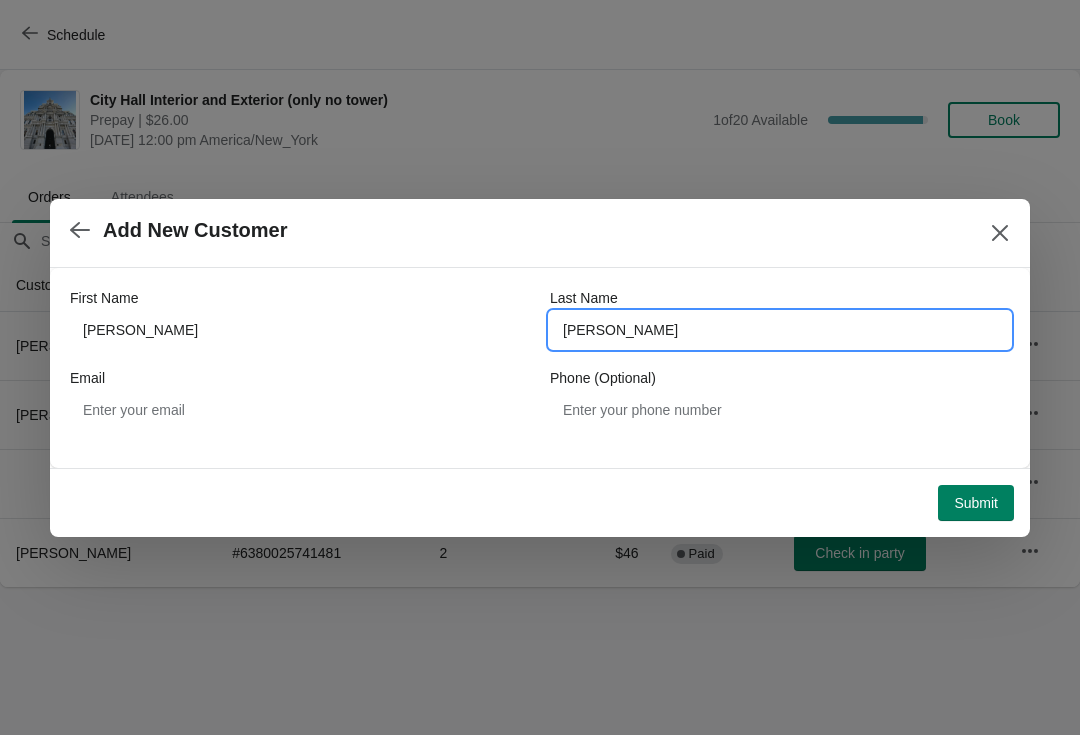 type on "axelsen" 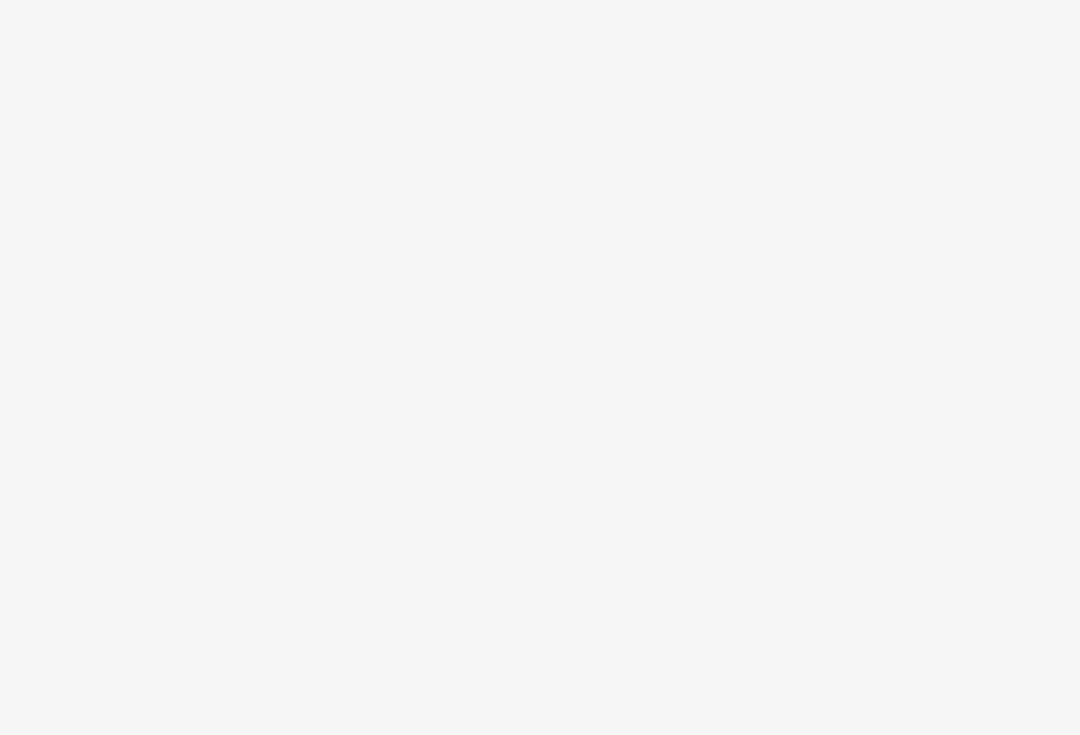 scroll, scrollTop: 0, scrollLeft: 0, axis: both 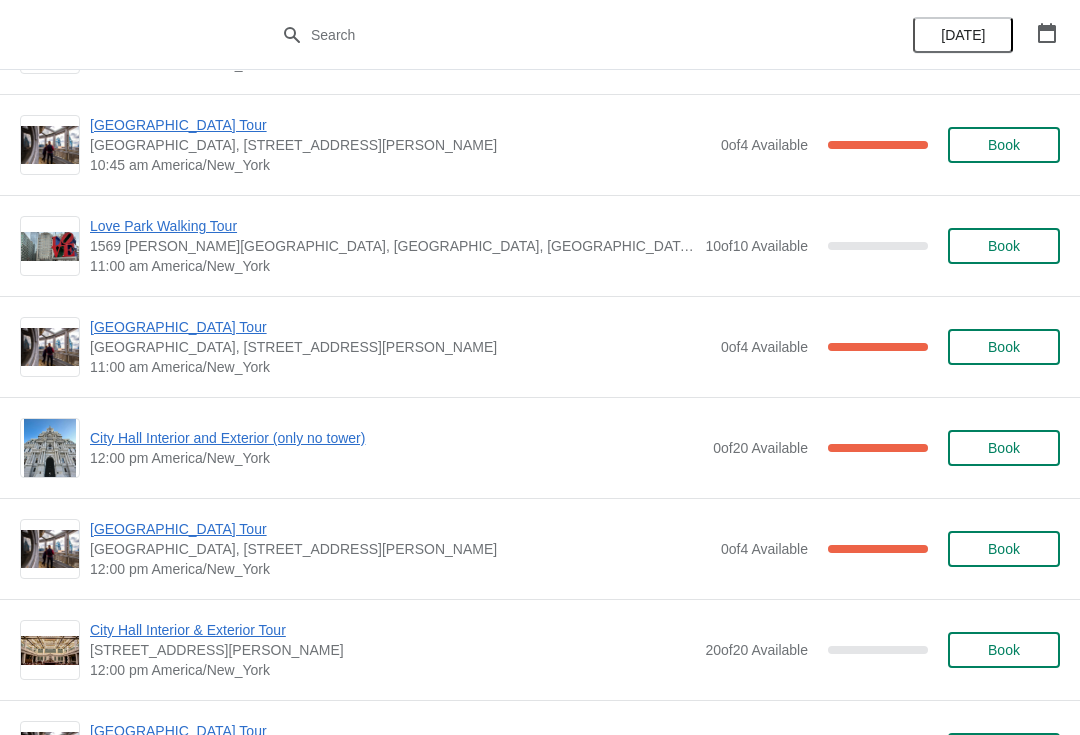 click on "[GEOGRAPHIC_DATA] Tour" at bounding box center (400, 327) 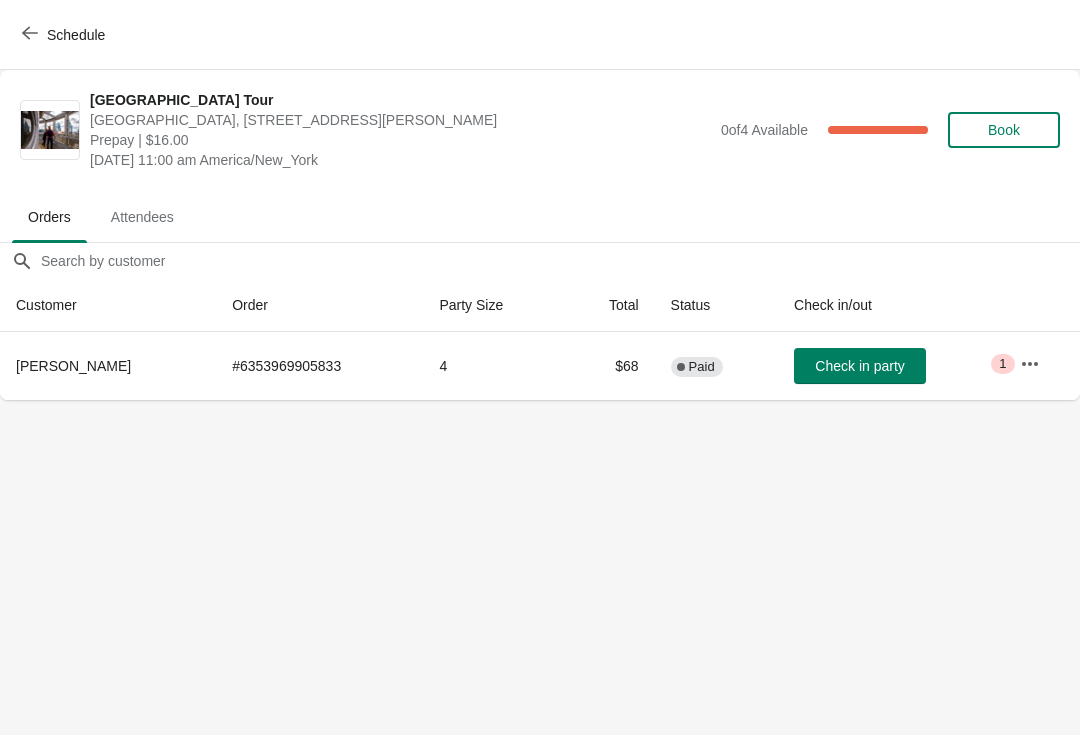 click on "Check in party" at bounding box center (859, 366) 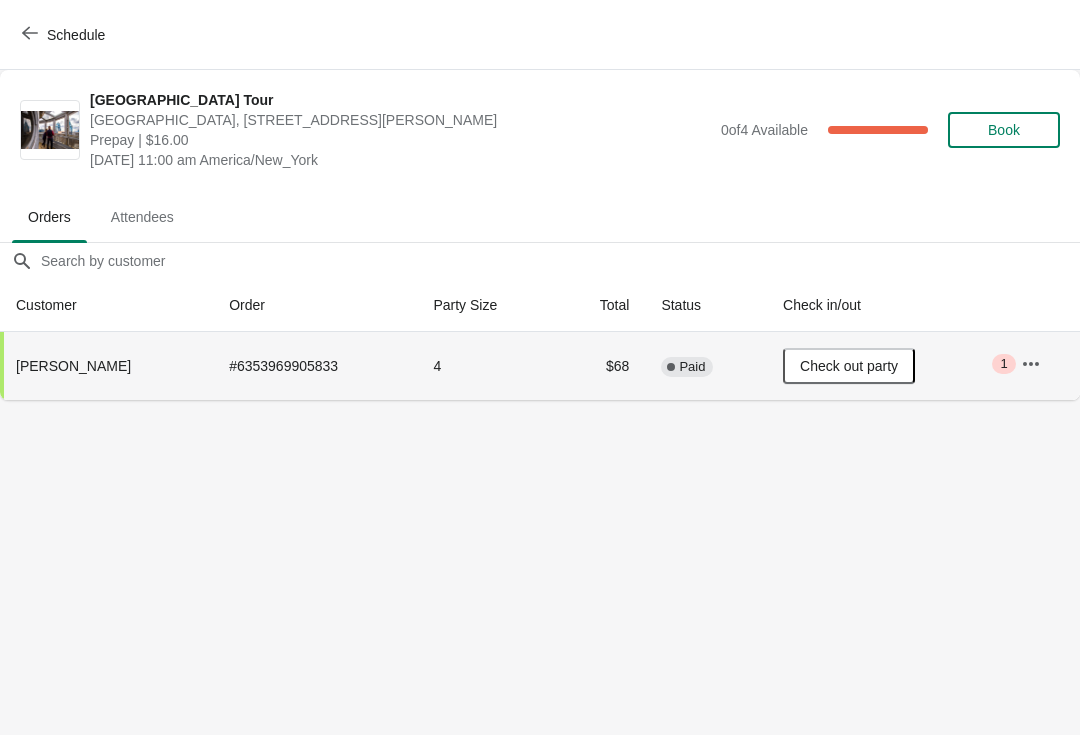 click on "Schedule" at bounding box center (540, 35) 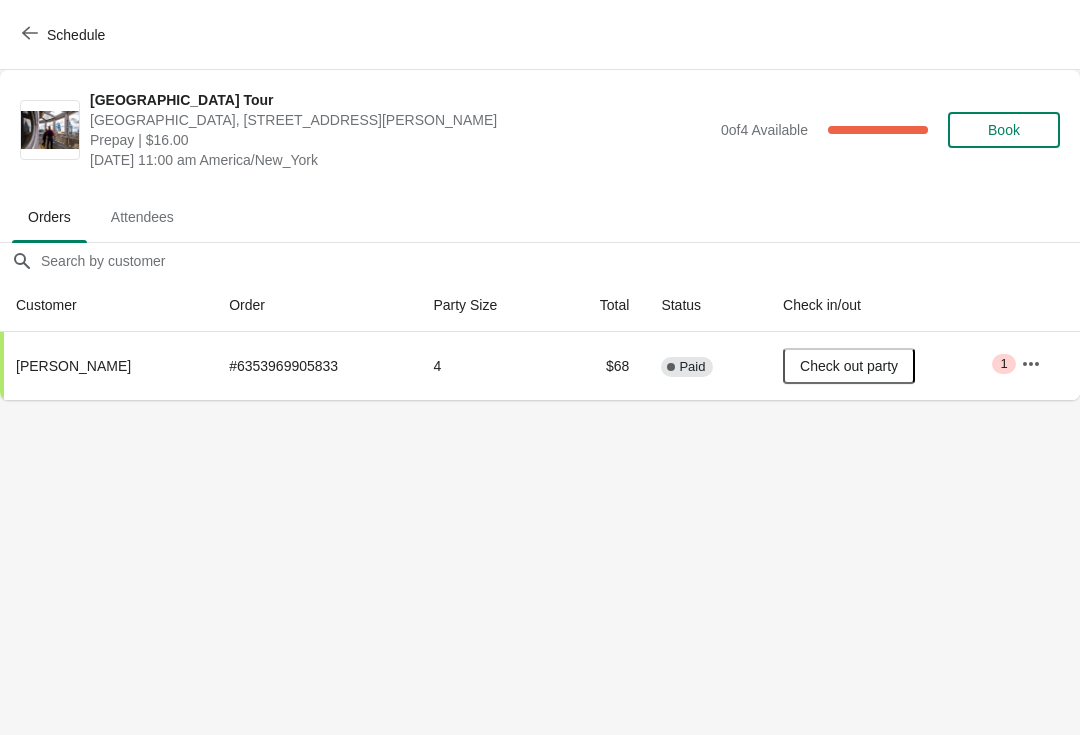 click on "Schedule" at bounding box center (540, 35) 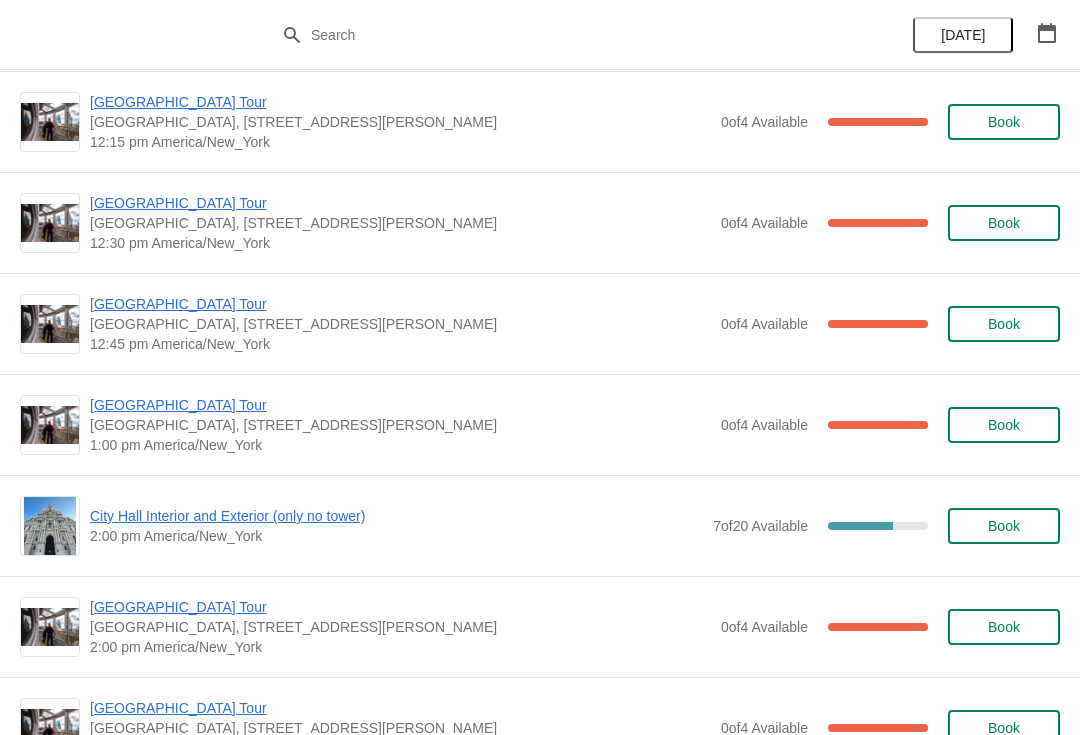 scroll, scrollTop: 1229, scrollLeft: 0, axis: vertical 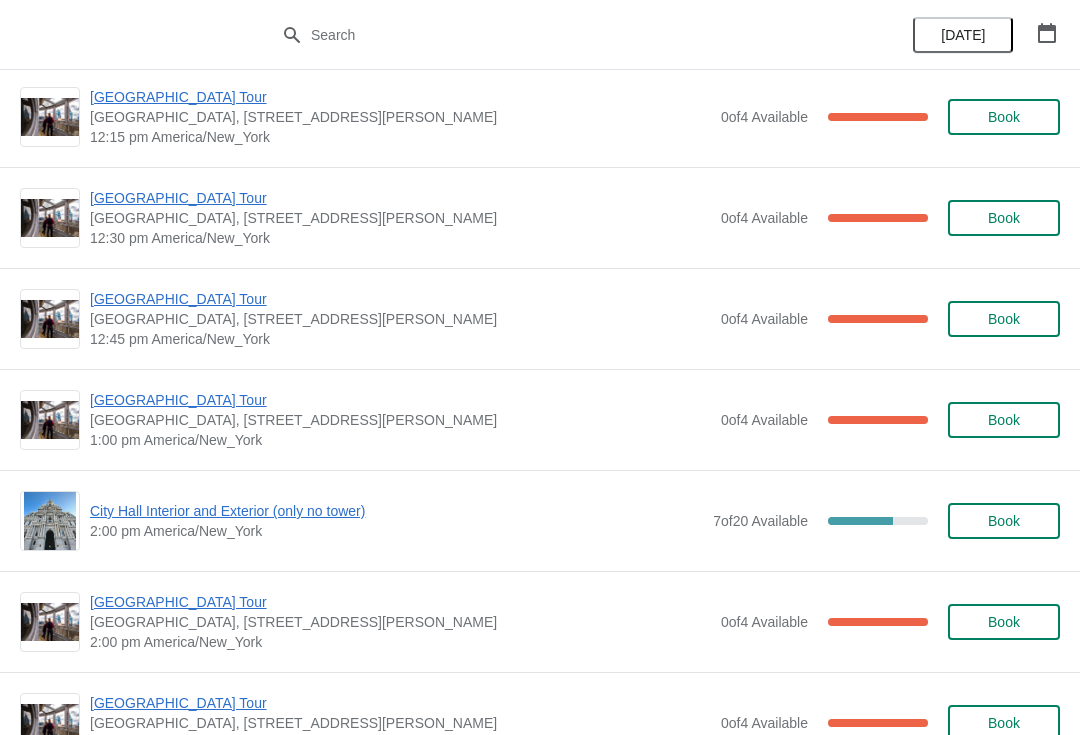click on "City Hall Interior and Exterior (only no tower)" at bounding box center [396, 511] 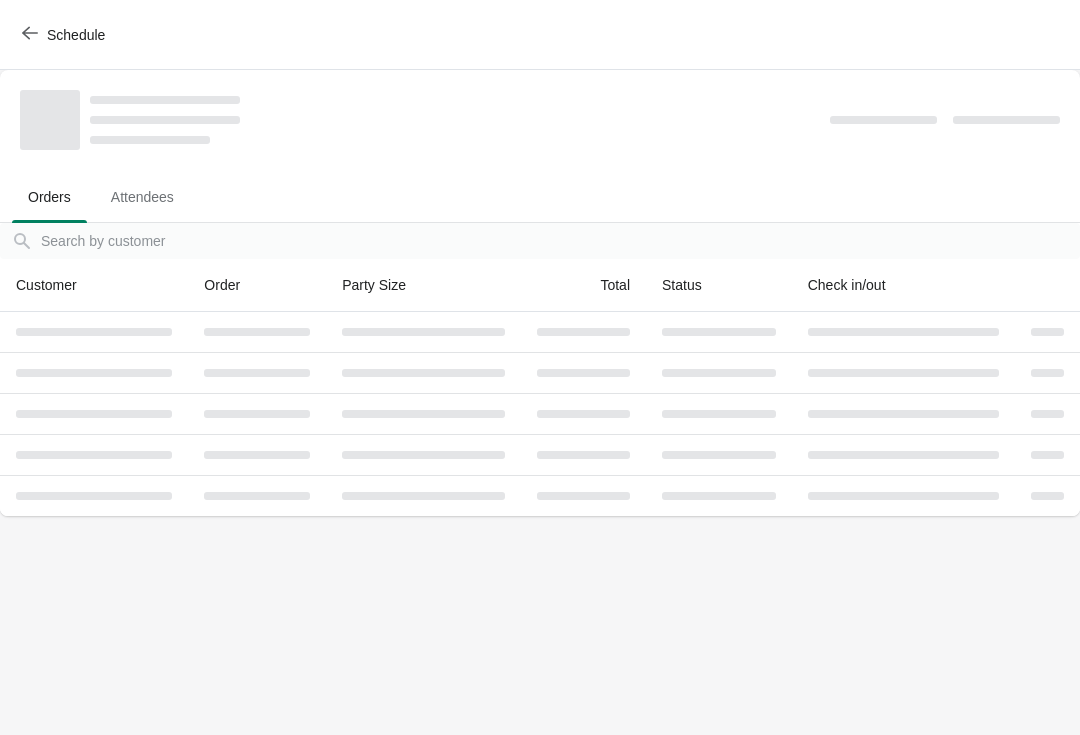 scroll, scrollTop: 0, scrollLeft: 0, axis: both 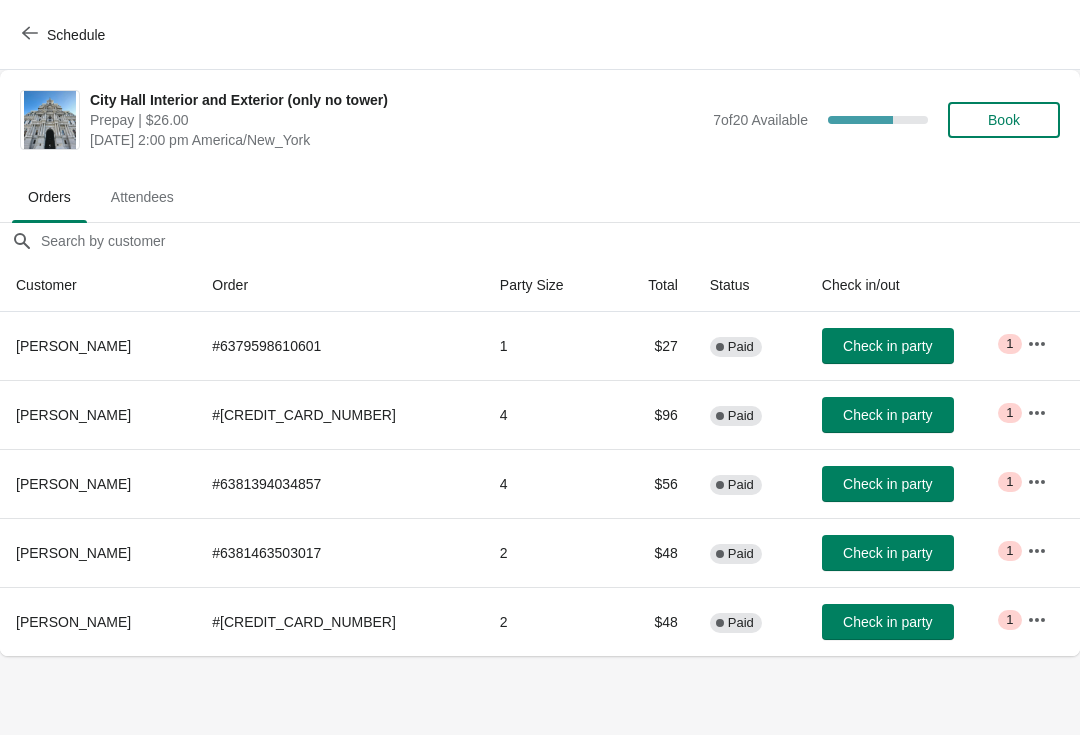 click on "Schedule" at bounding box center (65, 35) 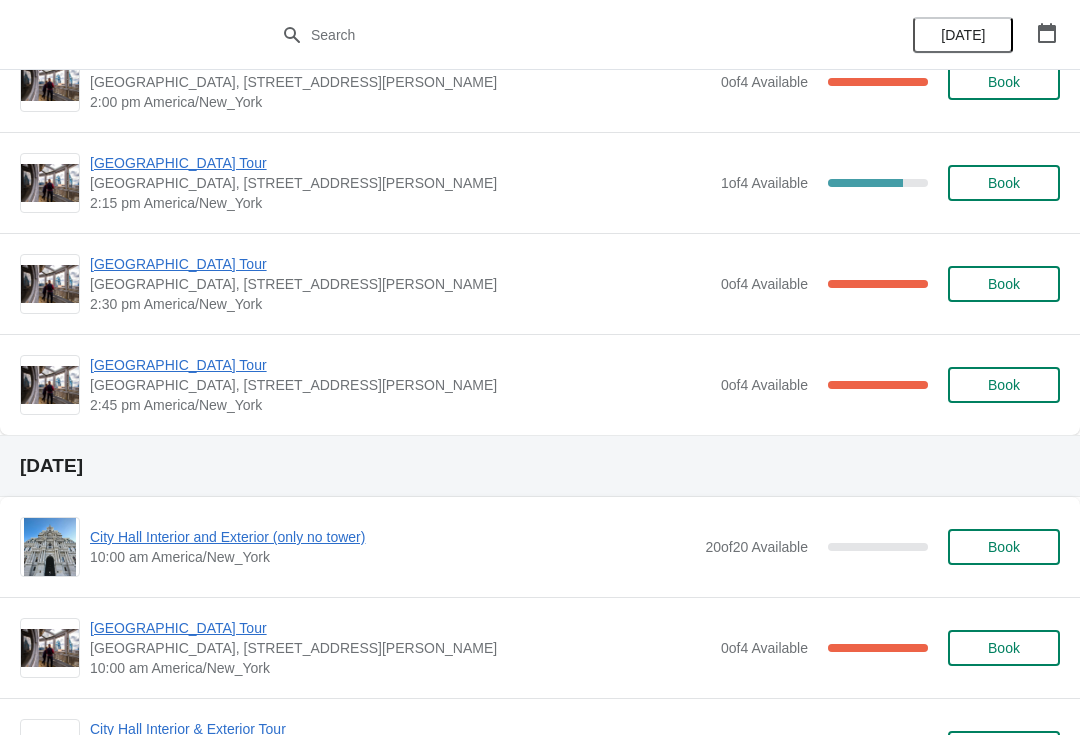 scroll, scrollTop: 4196, scrollLeft: 0, axis: vertical 